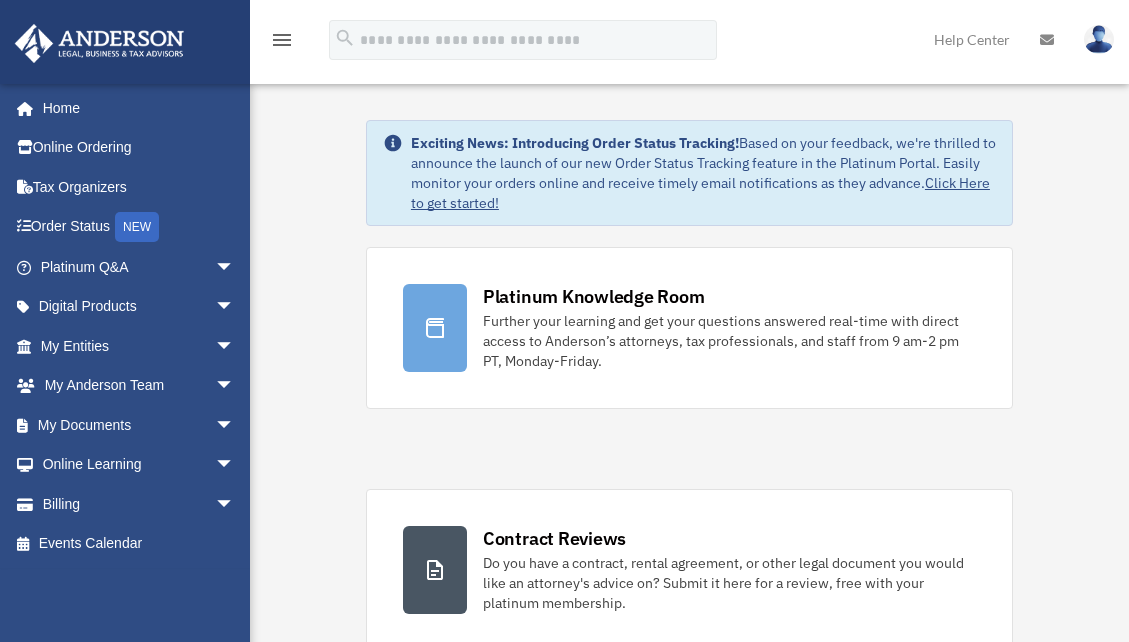 scroll, scrollTop: 0, scrollLeft: 0, axis: both 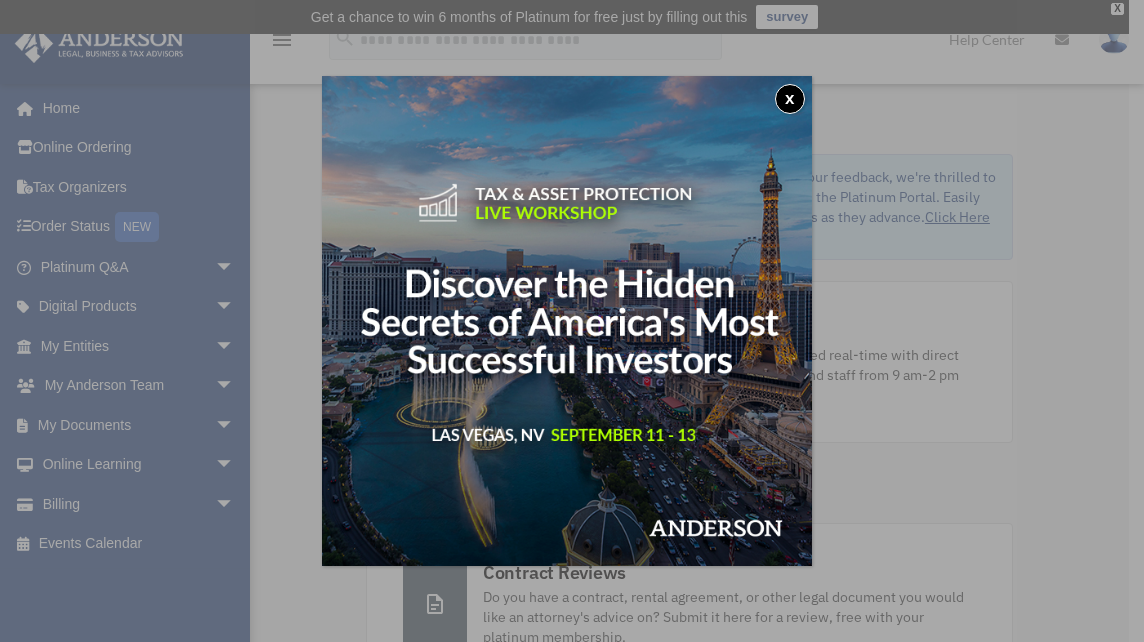 click on "x" at bounding box center (790, 99) 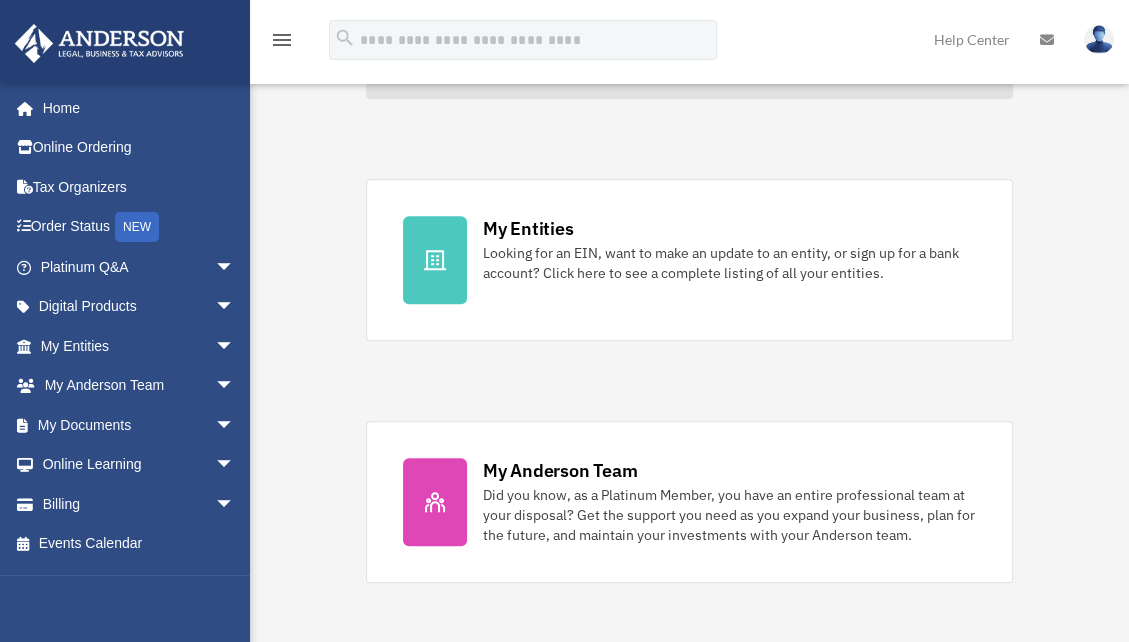 scroll, scrollTop: 618, scrollLeft: 0, axis: vertical 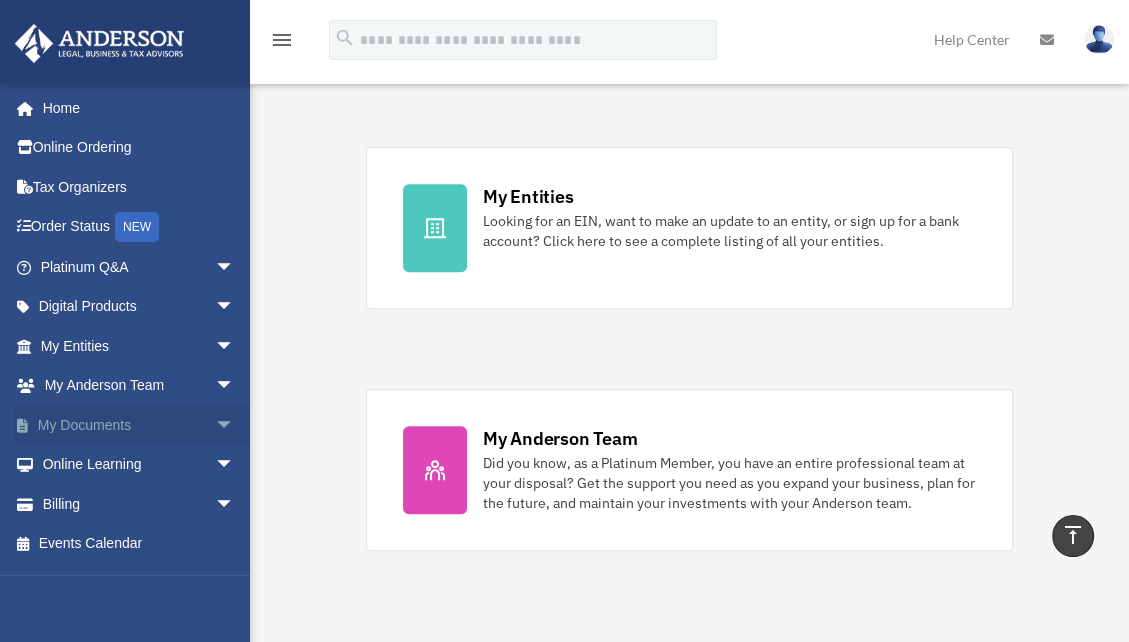 click on "My Documents arrow_drop_down" at bounding box center (139, 425) 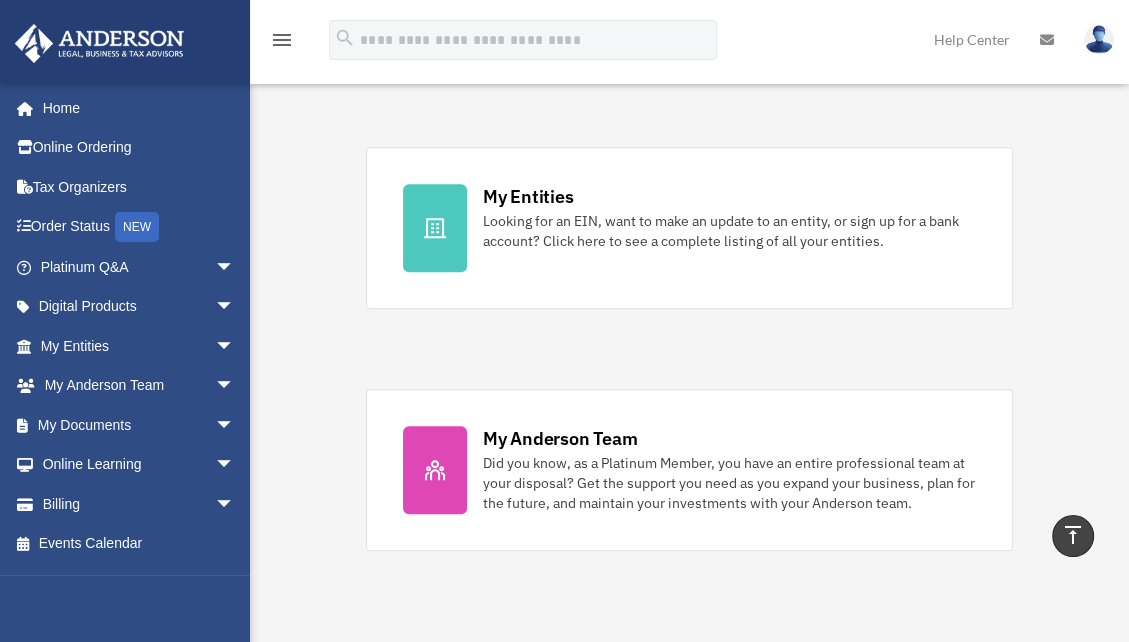 scroll, scrollTop: 771, scrollLeft: 0, axis: vertical 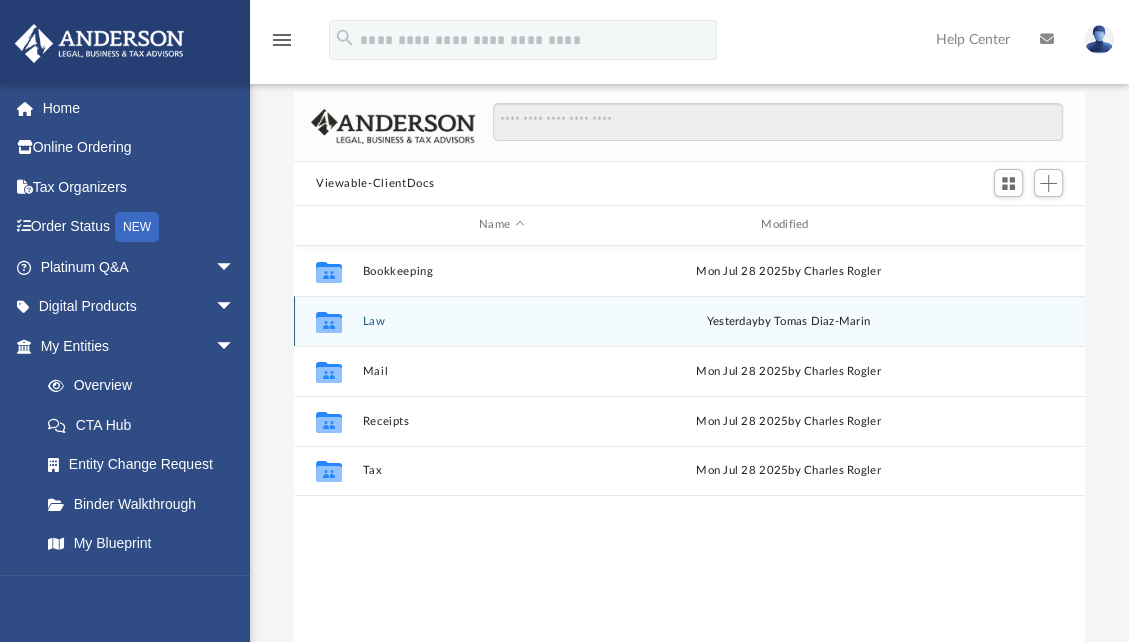 click on "Law" at bounding box center [501, 321] 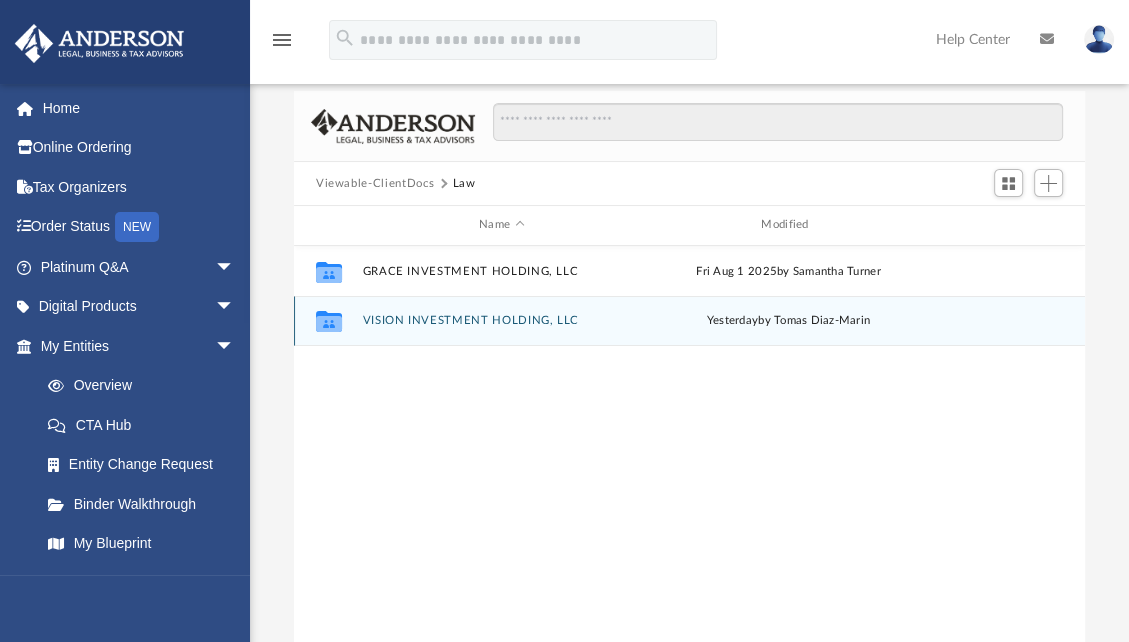 click on "VISION INVESTMENT HOLDING, LLC" at bounding box center (501, 320) 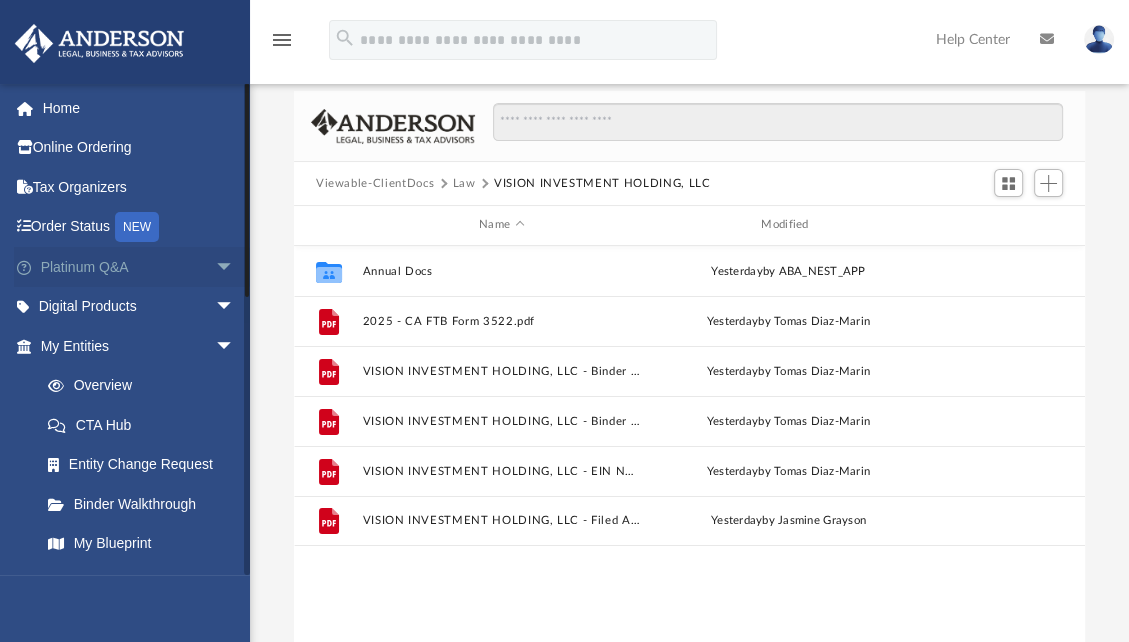 click on "Platinum Q&A arrow_drop_down" at bounding box center (139, 267) 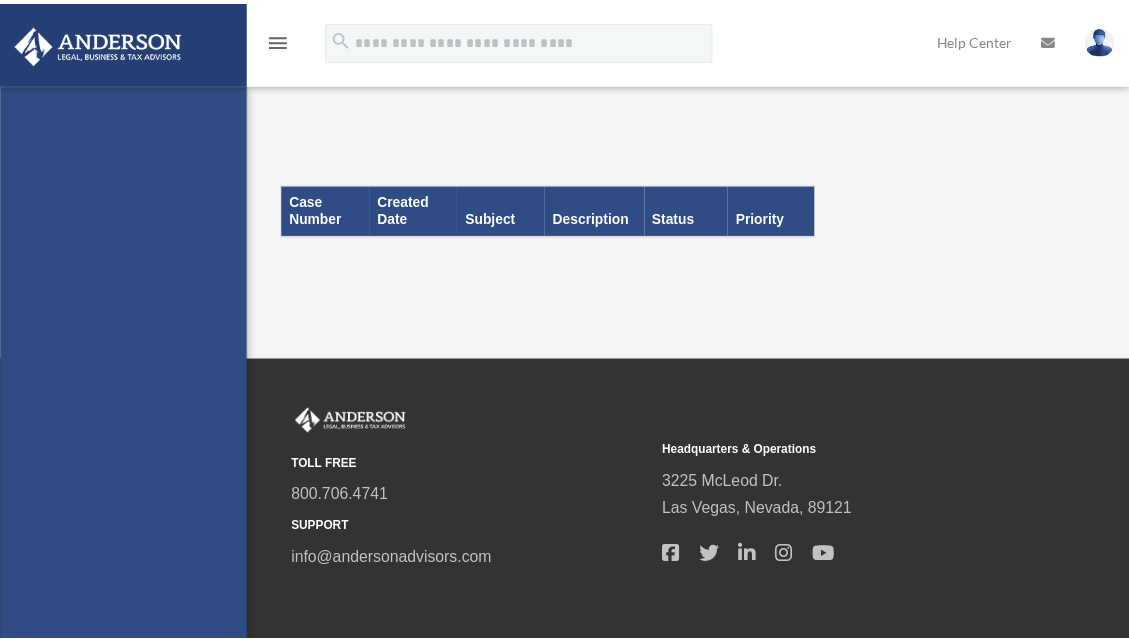 scroll, scrollTop: 0, scrollLeft: 0, axis: both 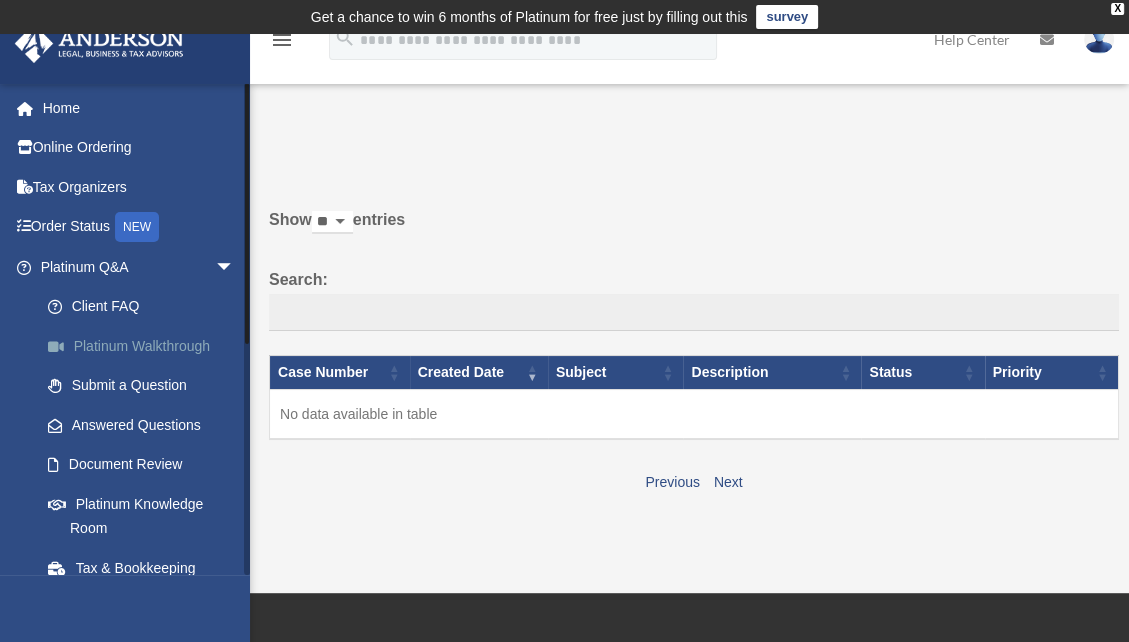 click on "Platinum Walkthrough" at bounding box center [146, 346] 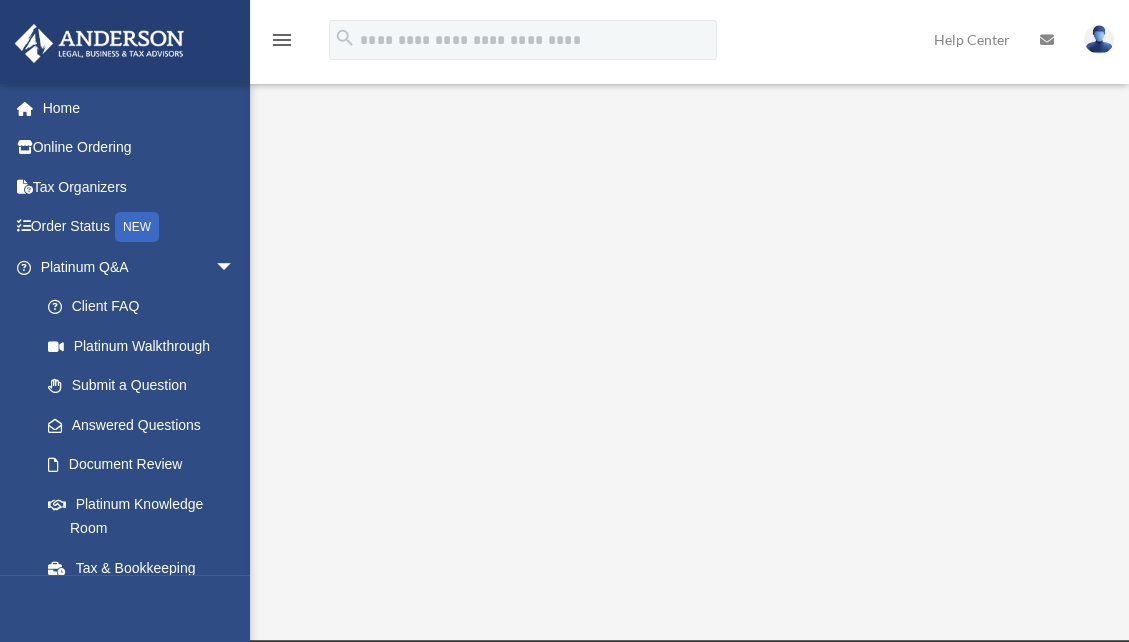 scroll, scrollTop: 101, scrollLeft: 0, axis: vertical 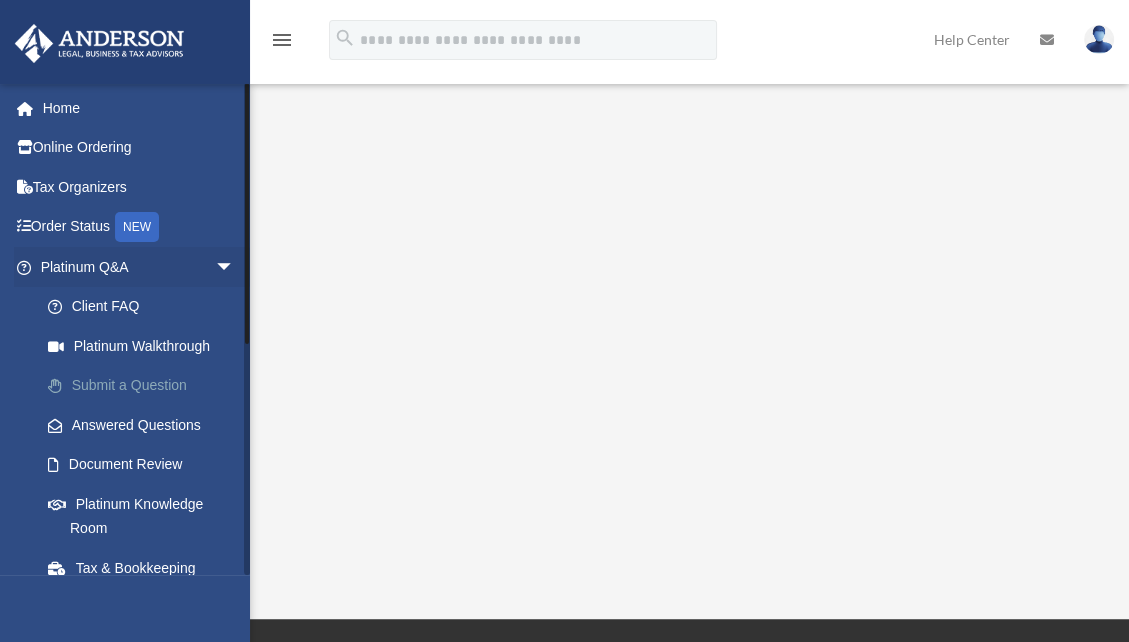 click on "Submit a Question" at bounding box center [146, 386] 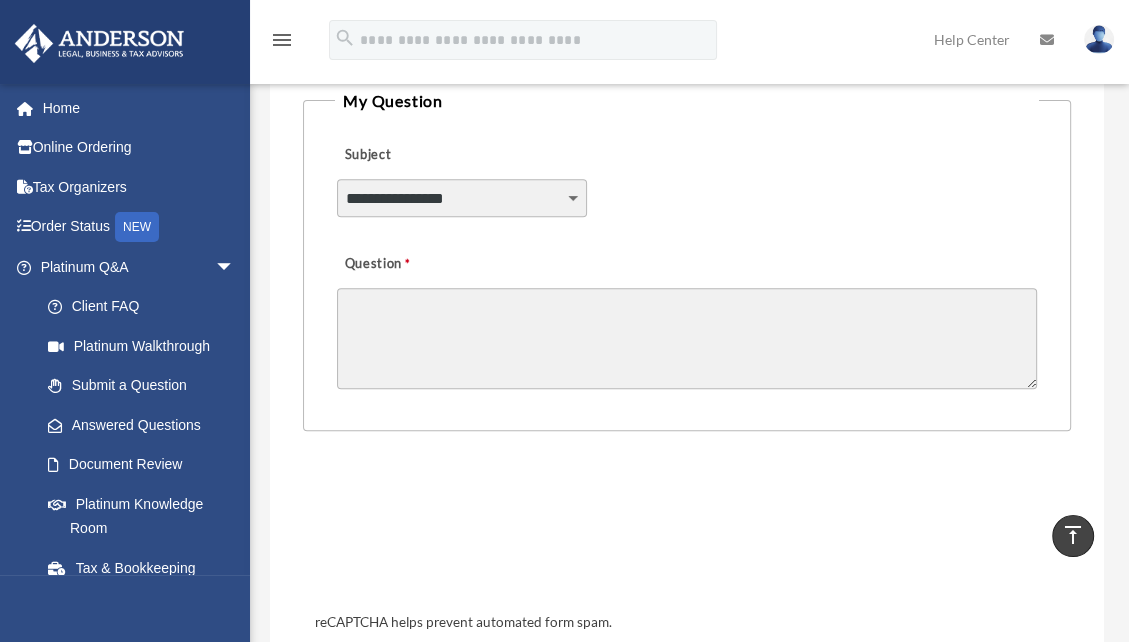 scroll, scrollTop: 527, scrollLeft: 0, axis: vertical 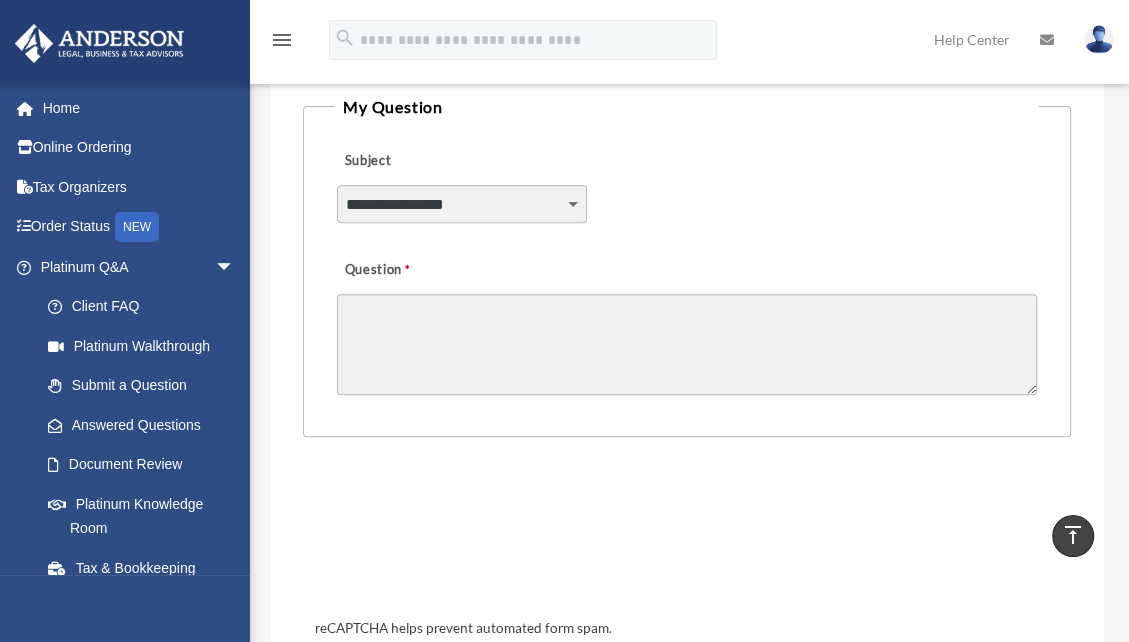 click on "**********" at bounding box center (462, 204) 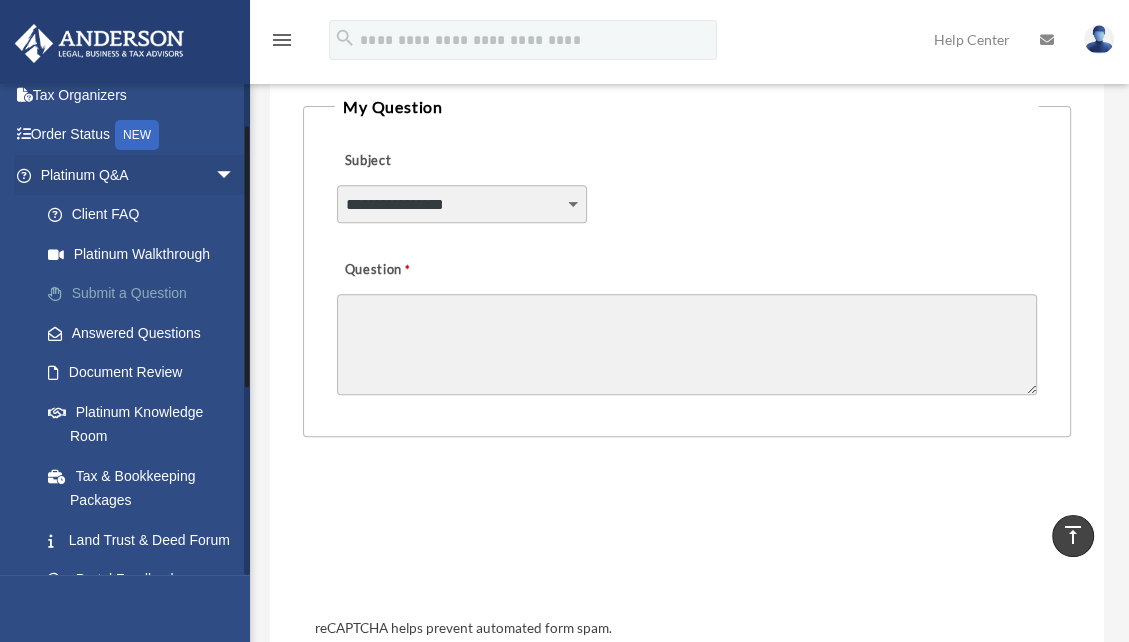 scroll, scrollTop: 106, scrollLeft: 0, axis: vertical 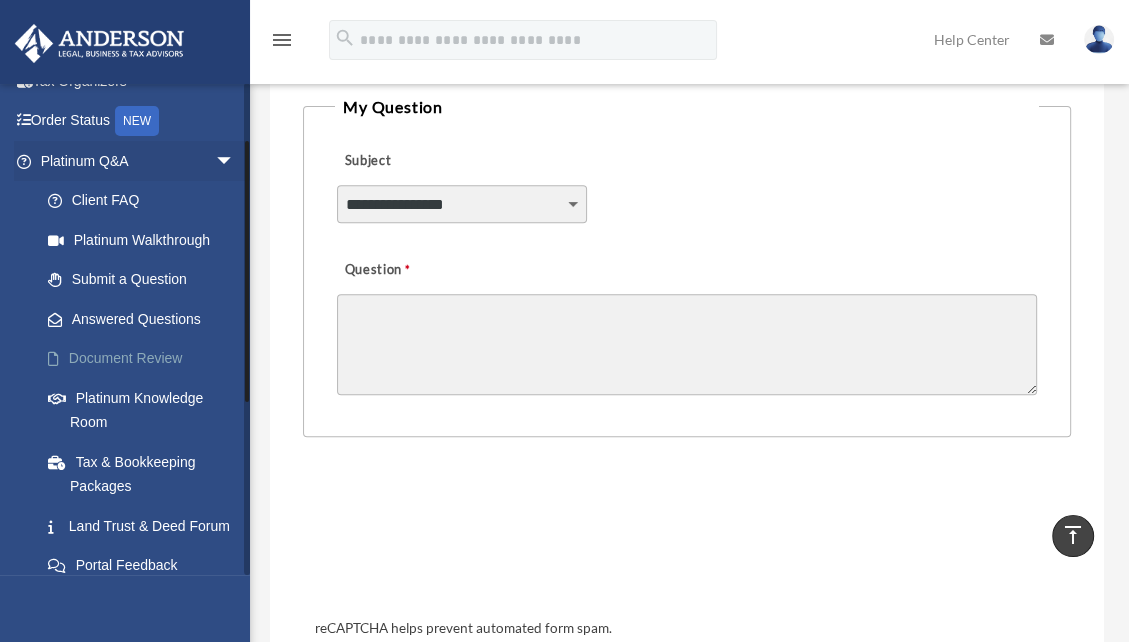 click on "Document Review" at bounding box center [146, 359] 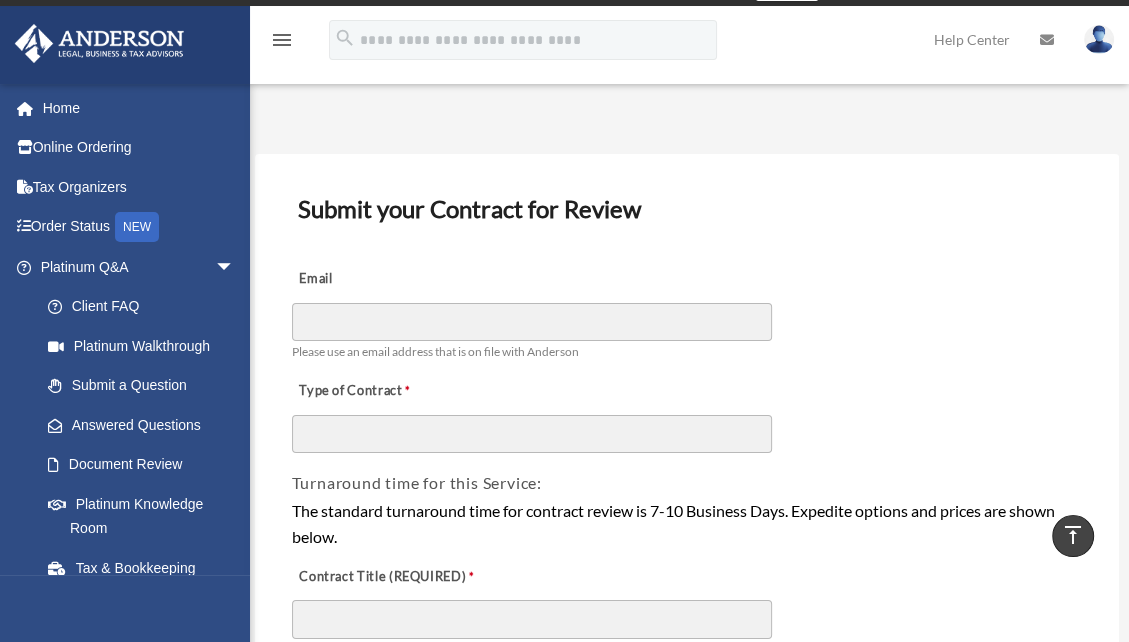 scroll, scrollTop: 0, scrollLeft: 0, axis: both 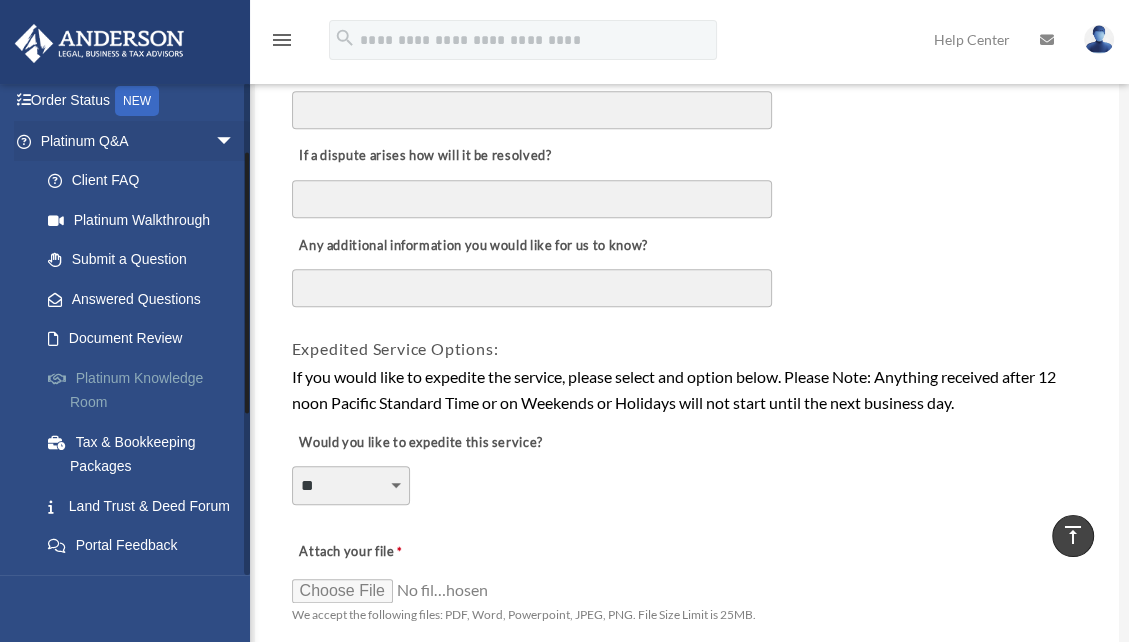 click on "Platinum Knowledge Room" at bounding box center (146, 390) 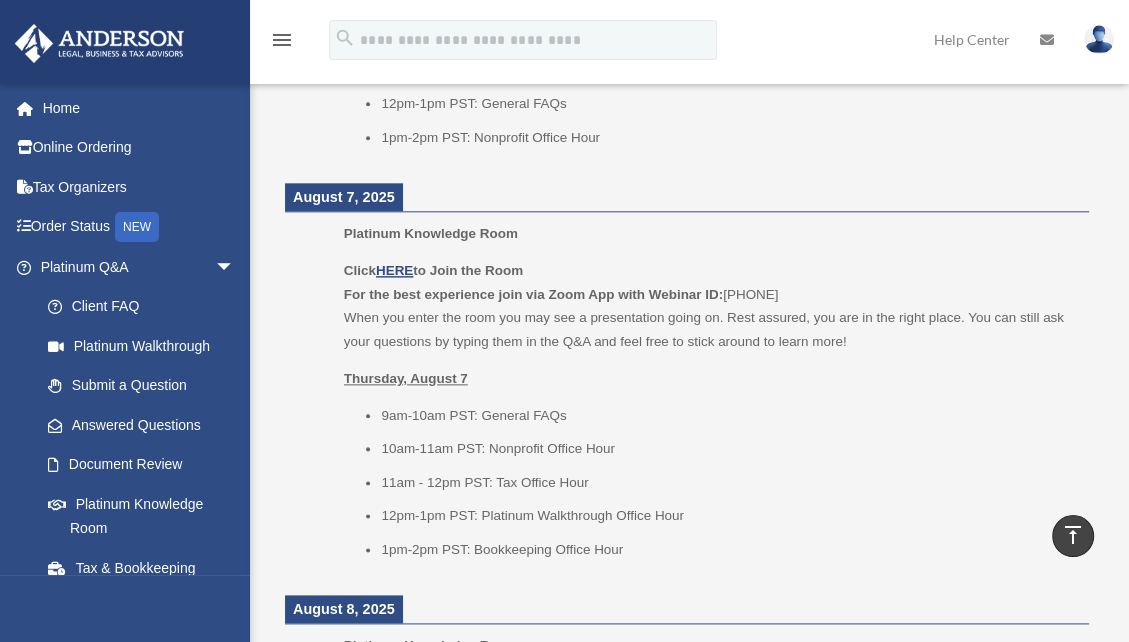 scroll, scrollTop: 1718, scrollLeft: 0, axis: vertical 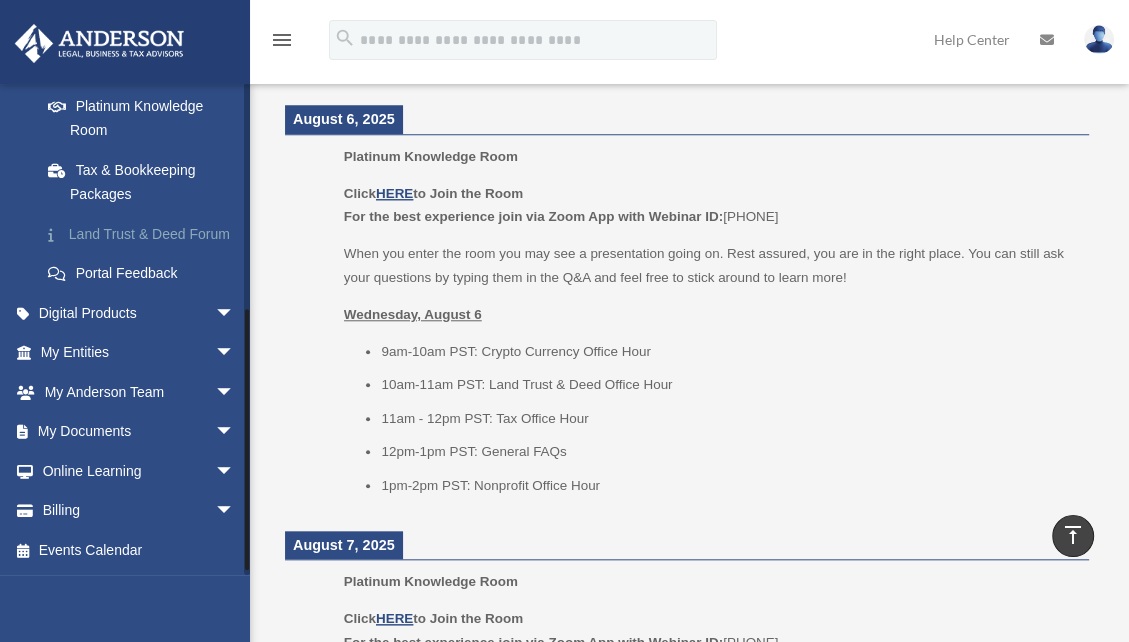 click on "Land Trust & Deed Forum" at bounding box center (146, 234) 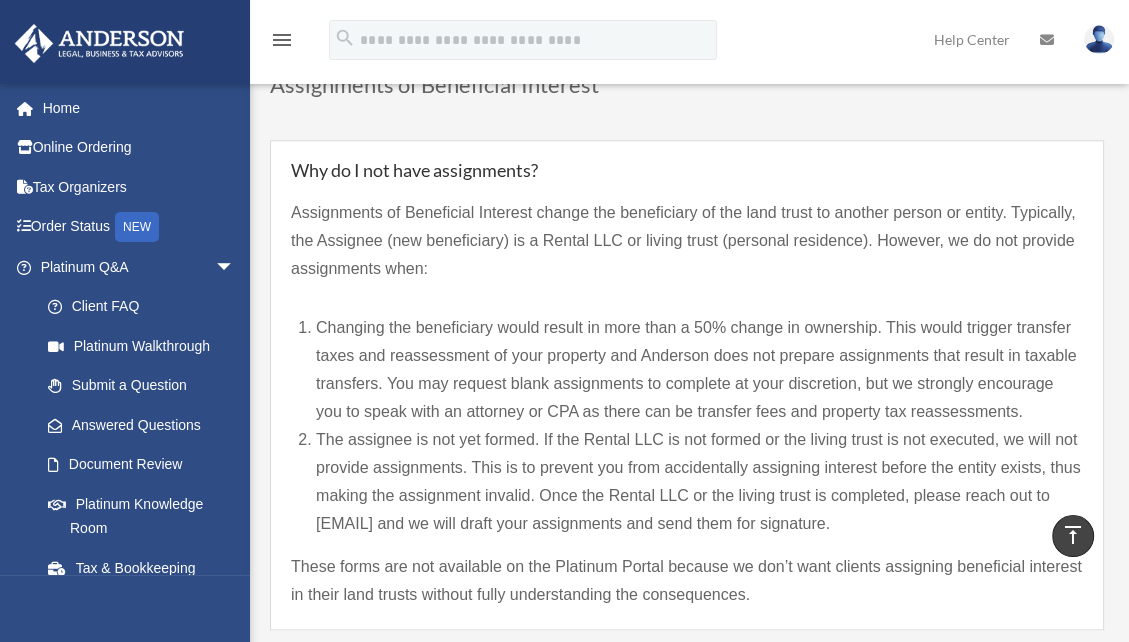 scroll, scrollTop: 1797, scrollLeft: 0, axis: vertical 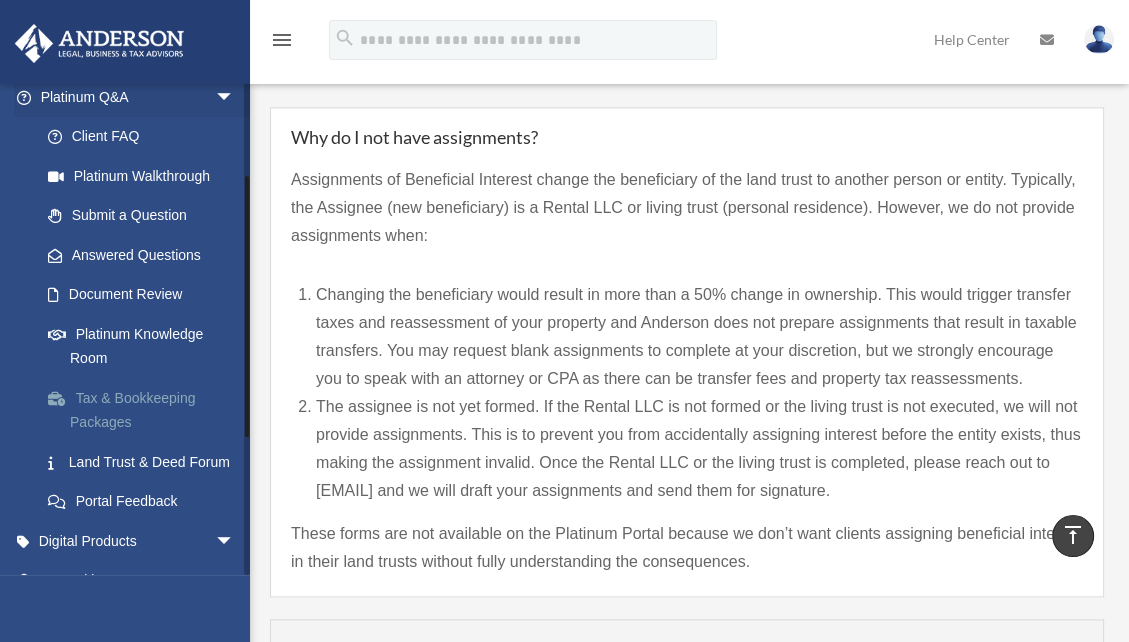click on "Tax & Bookkeeping Packages" at bounding box center [146, 410] 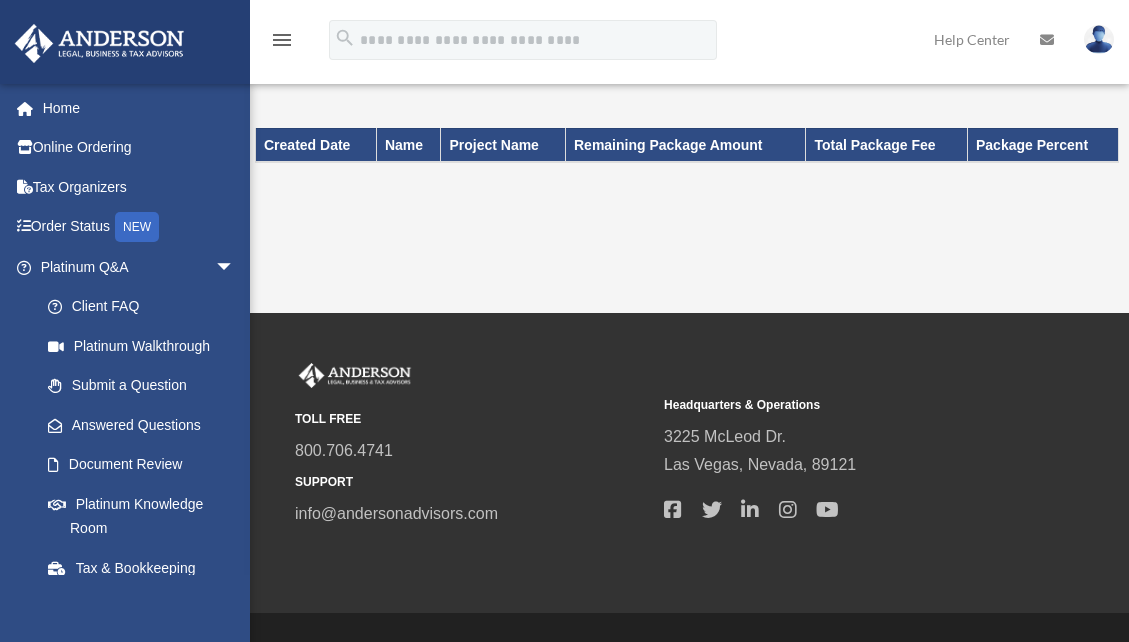 scroll, scrollTop: 0, scrollLeft: 0, axis: both 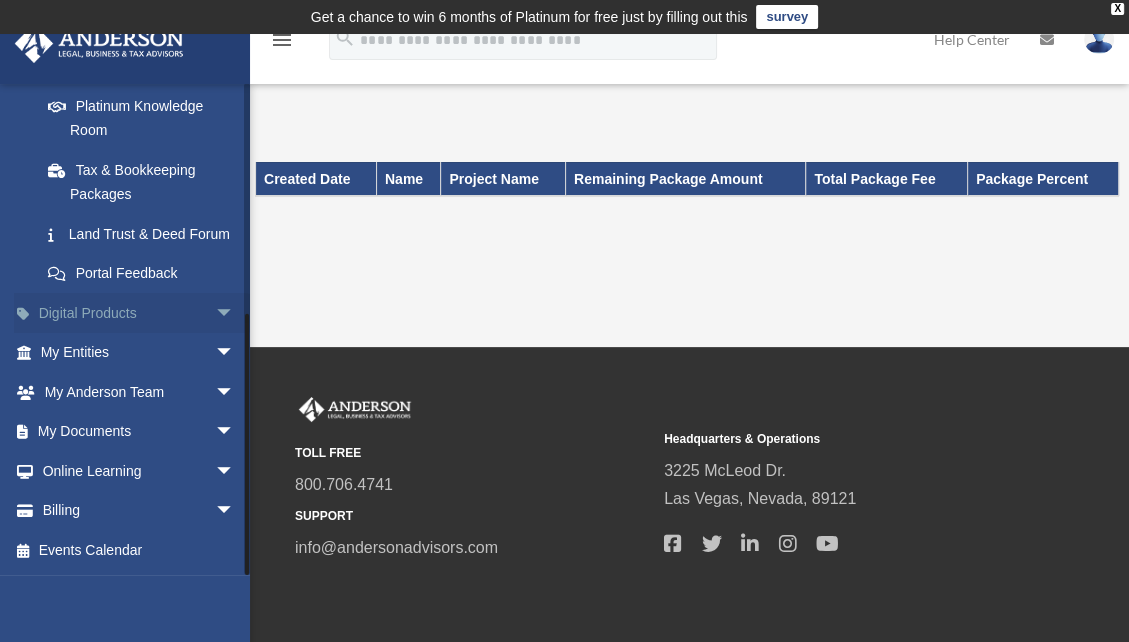 click on "Digital Products arrow_drop_down" at bounding box center [139, 313] 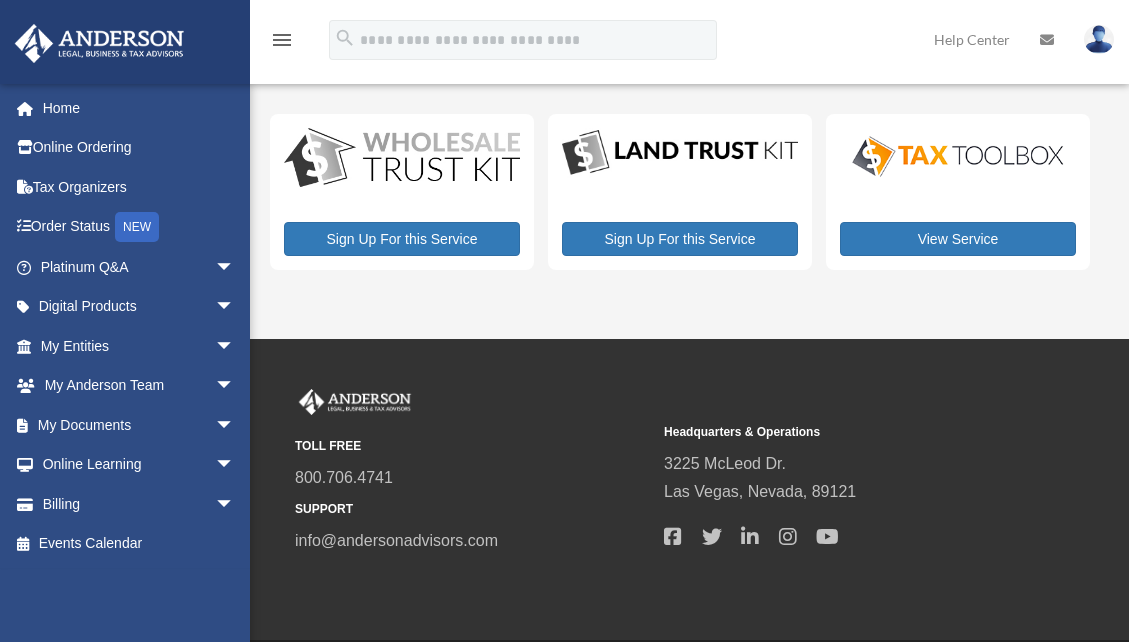 scroll, scrollTop: 0, scrollLeft: 0, axis: both 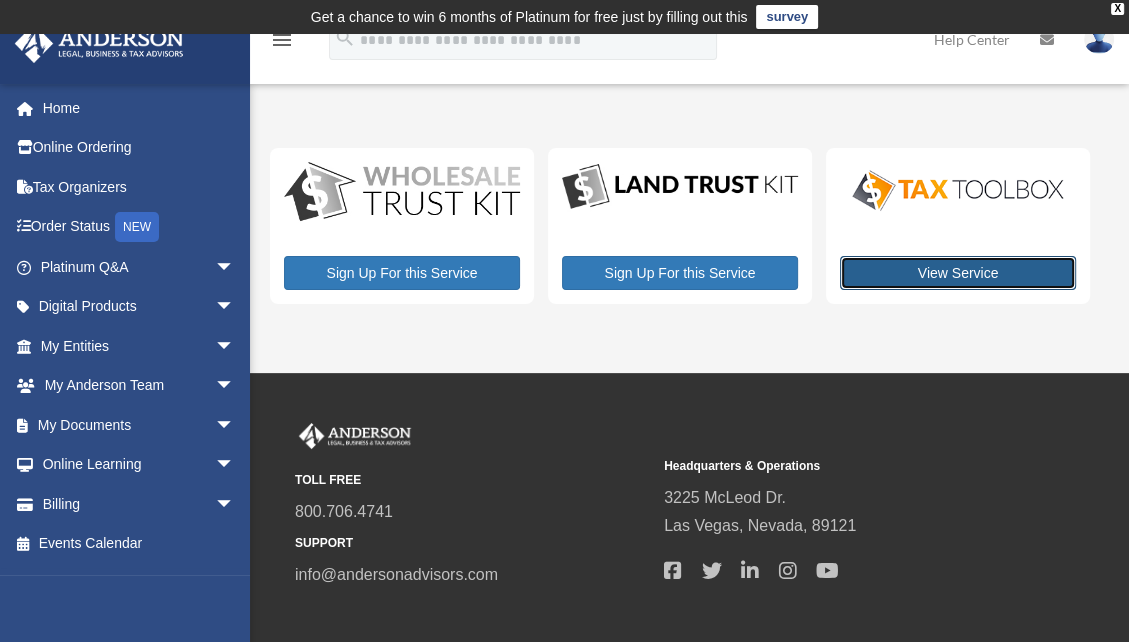 click on "View Service" at bounding box center [958, 273] 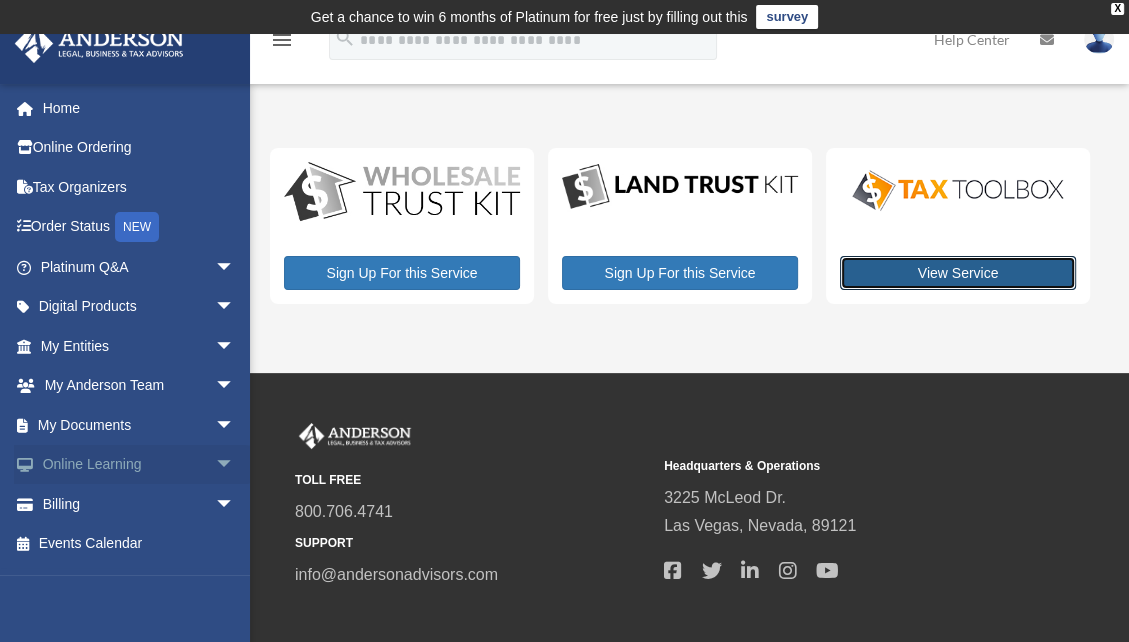 scroll, scrollTop: 42, scrollLeft: 0, axis: vertical 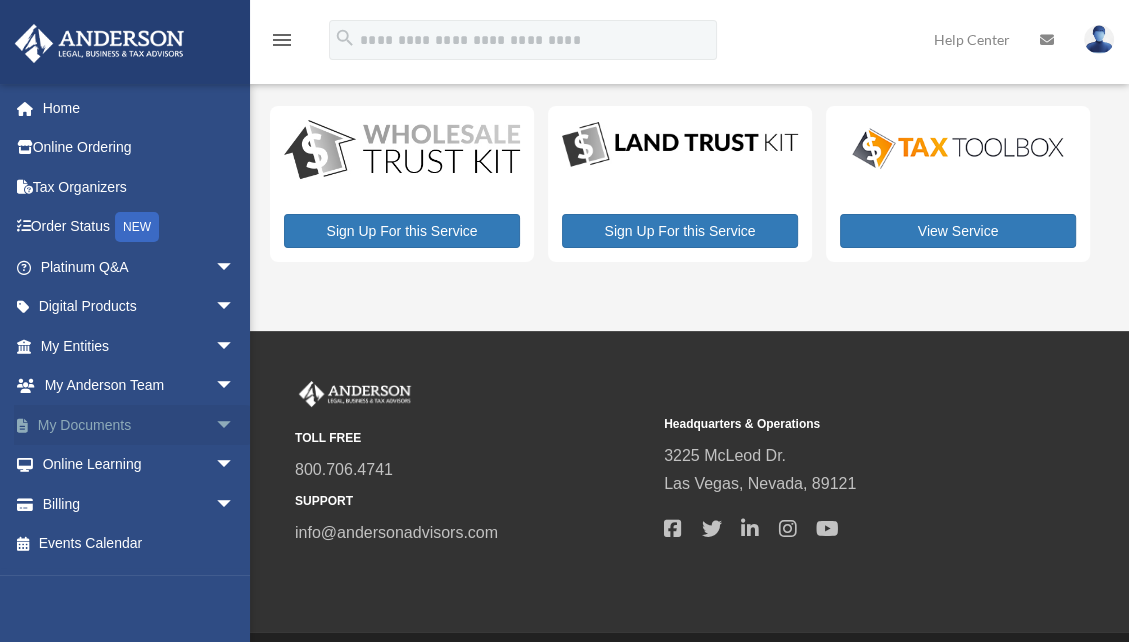 click on "My Documents arrow_drop_down" at bounding box center (139, 425) 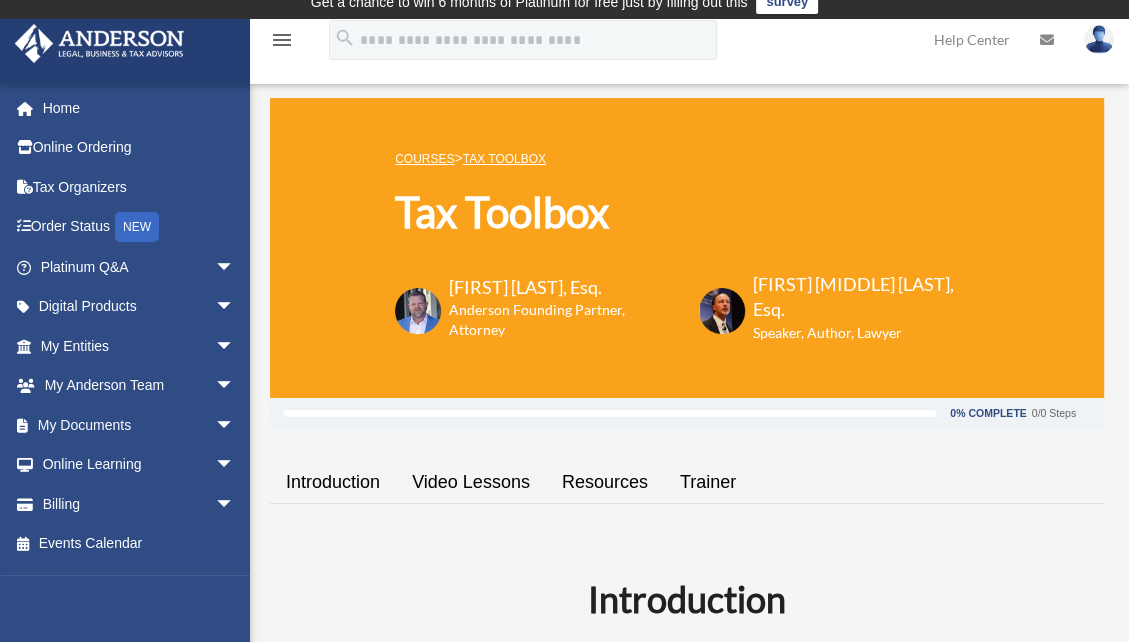 scroll, scrollTop: 0, scrollLeft: 0, axis: both 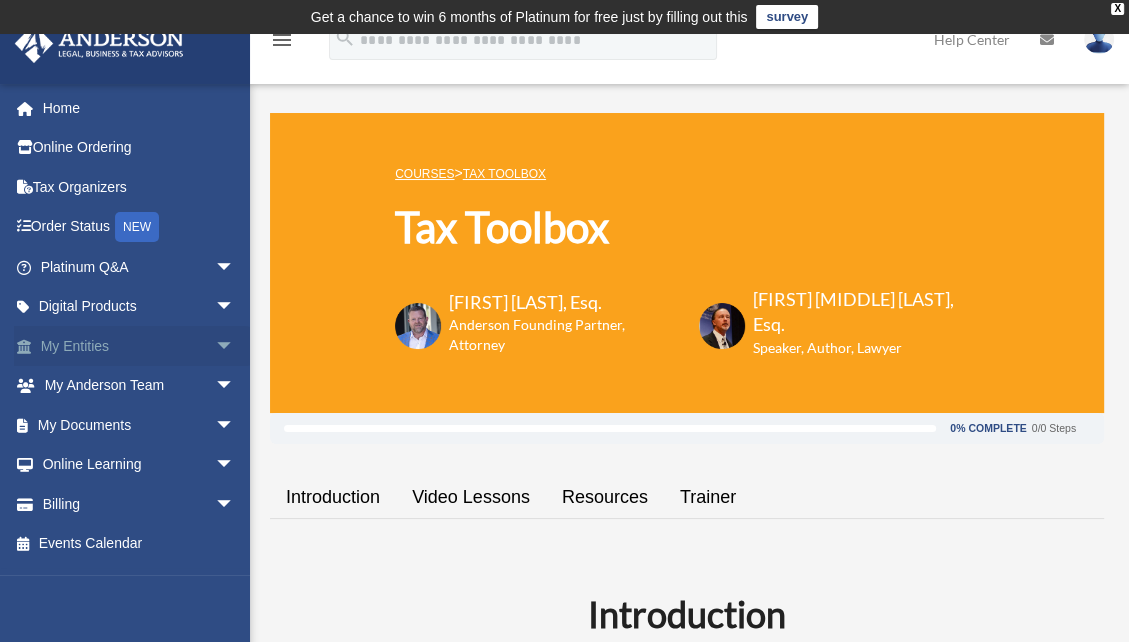 click on "My Entities arrow_drop_down" at bounding box center (139, 346) 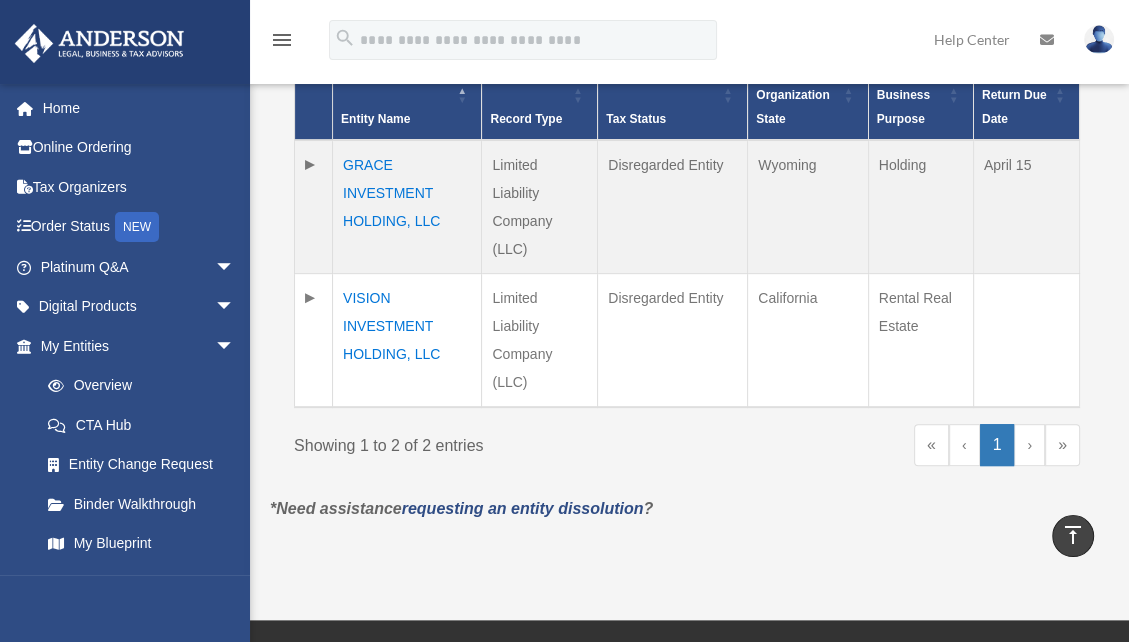 scroll, scrollTop: 576, scrollLeft: 0, axis: vertical 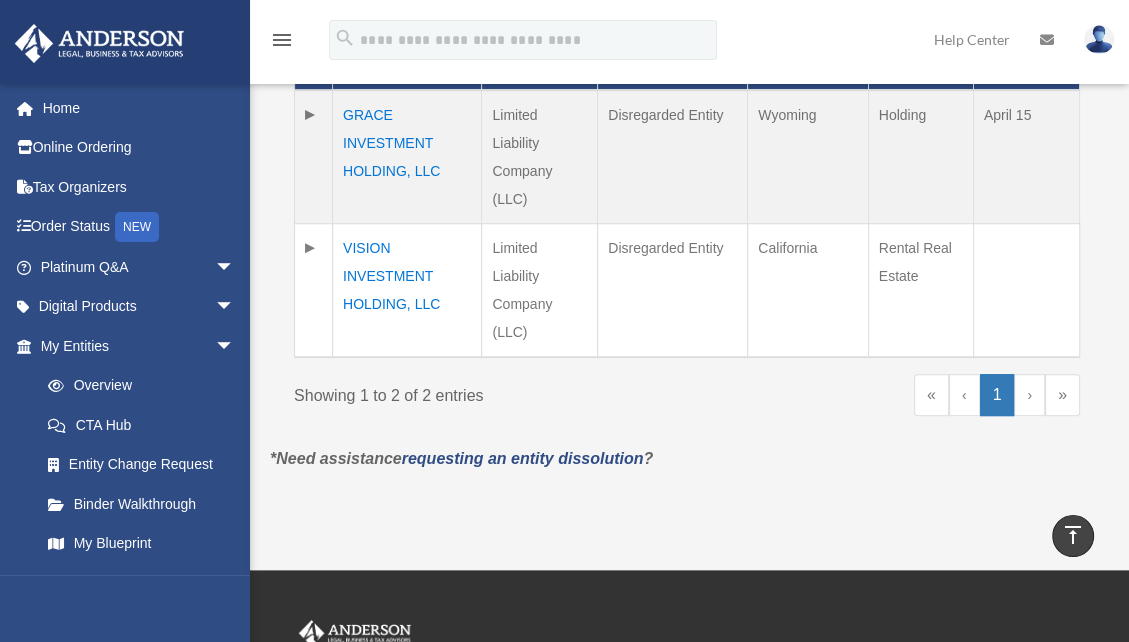 click on "VISION INVESTMENT HOLDING, LLC" at bounding box center [407, 291] 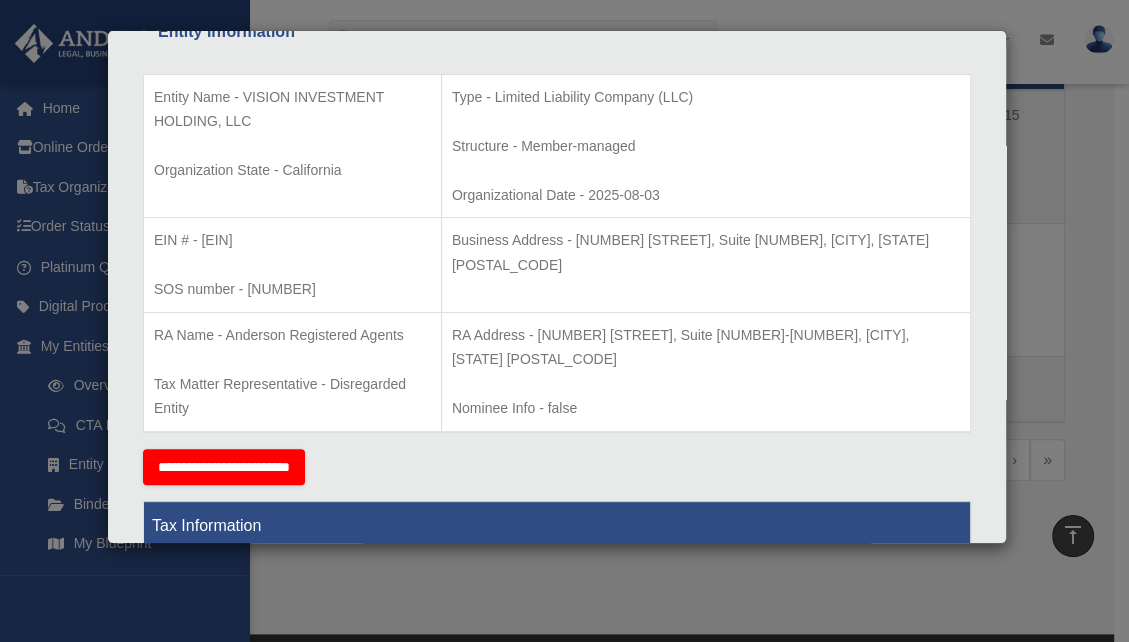 scroll, scrollTop: 0, scrollLeft: 0, axis: both 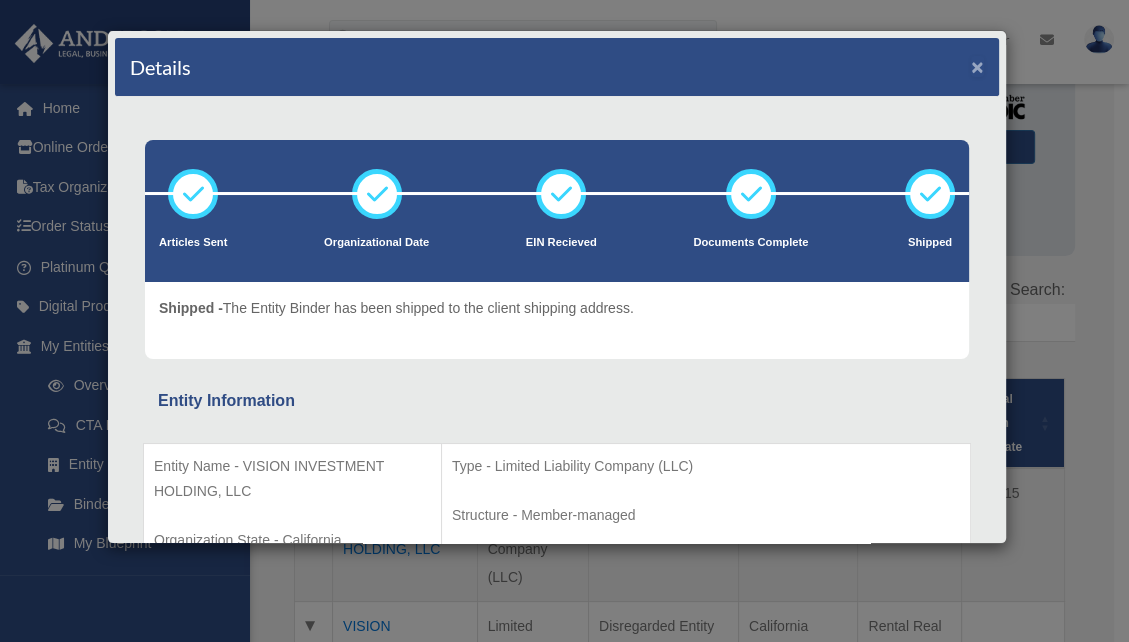 click on "×" at bounding box center (977, 66) 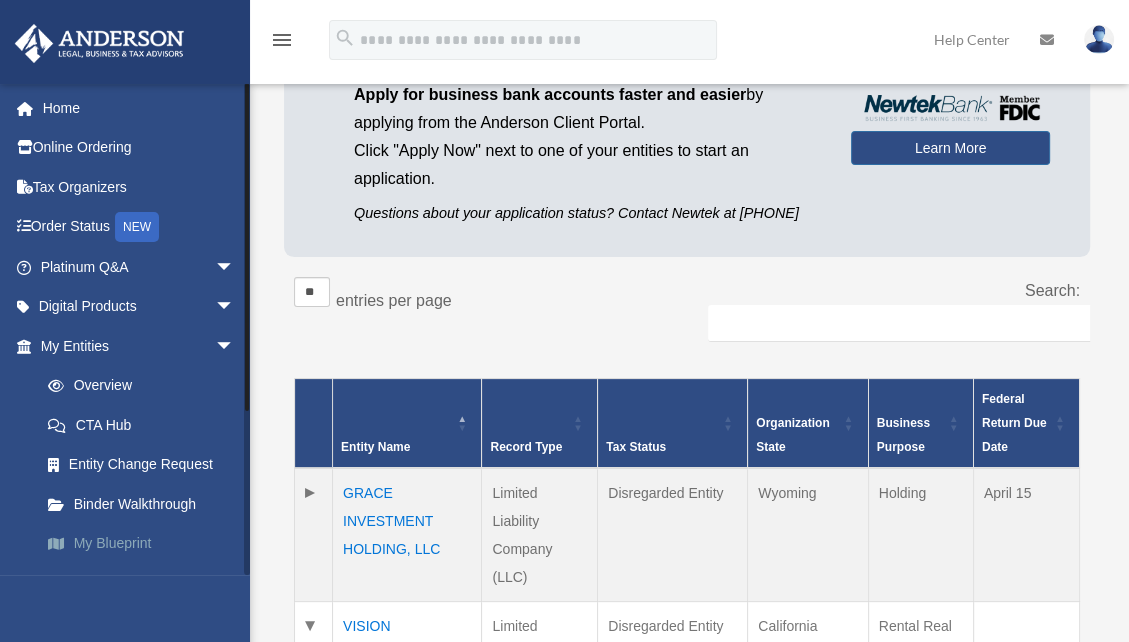 click on "My Blueprint" at bounding box center (146, 544) 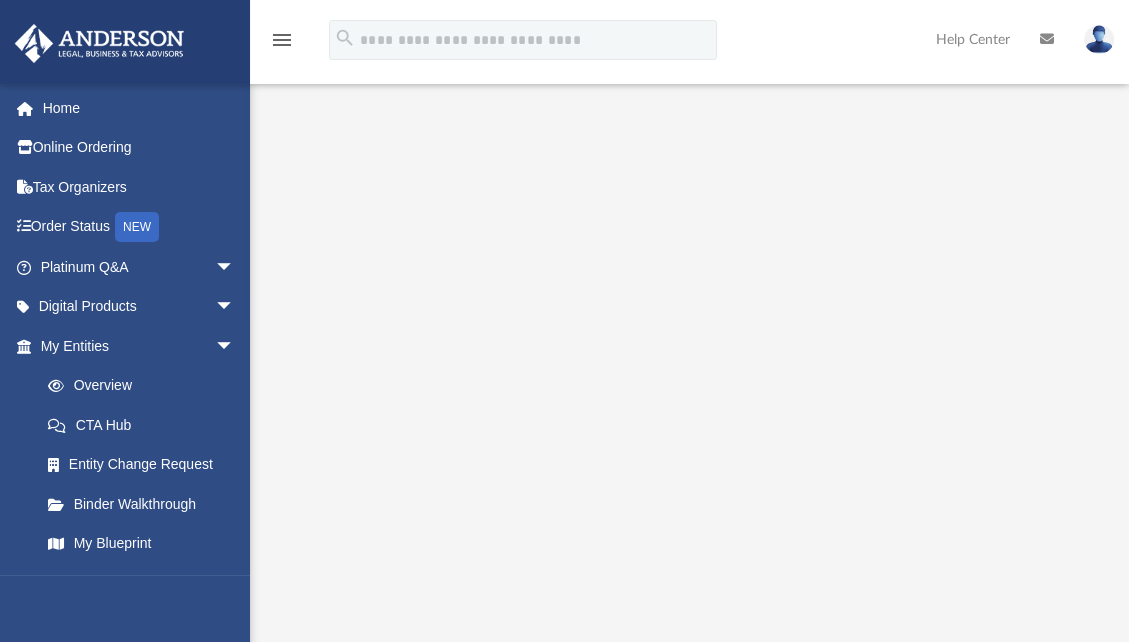 scroll, scrollTop: 140, scrollLeft: 0, axis: vertical 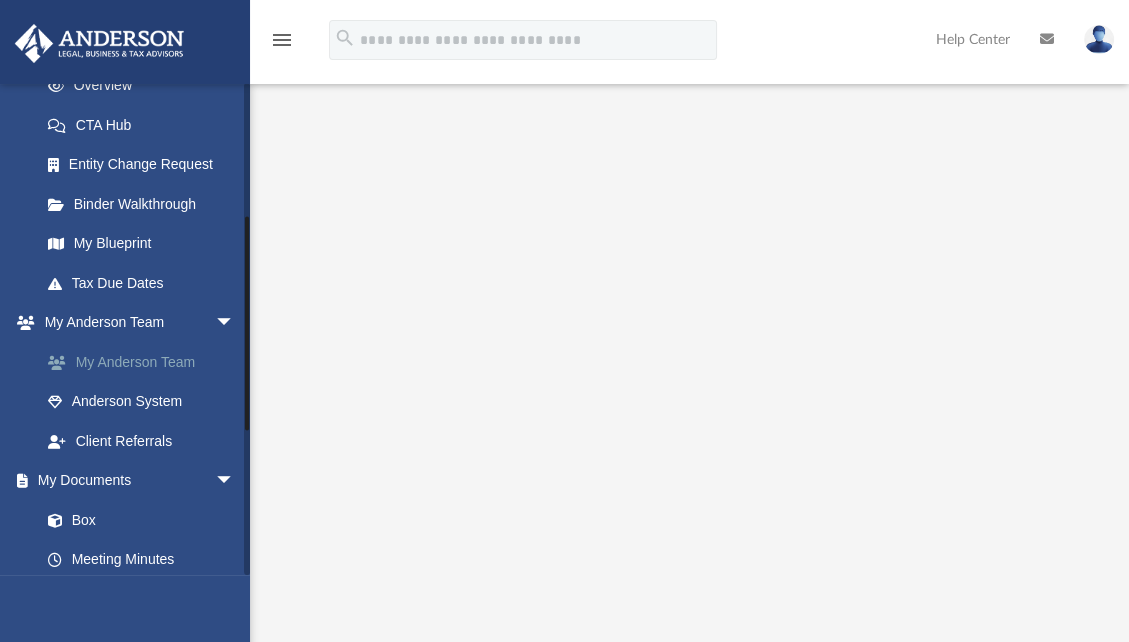 click on "My Anderson Team" at bounding box center [146, 362] 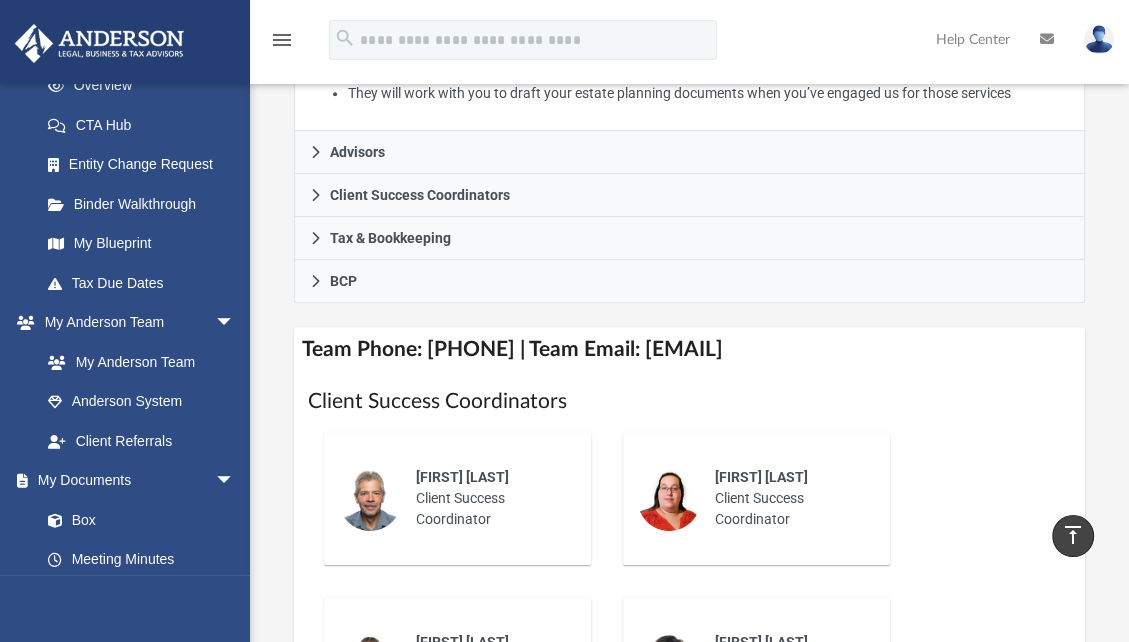 scroll, scrollTop: 708, scrollLeft: 0, axis: vertical 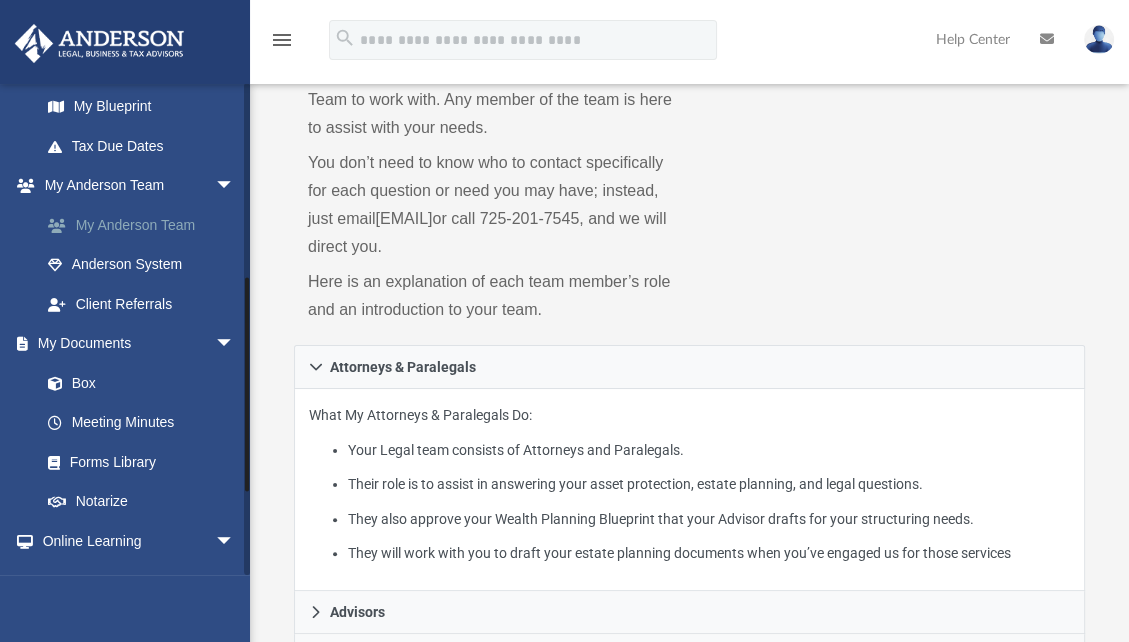 click on "My Anderson Team" at bounding box center (146, 225) 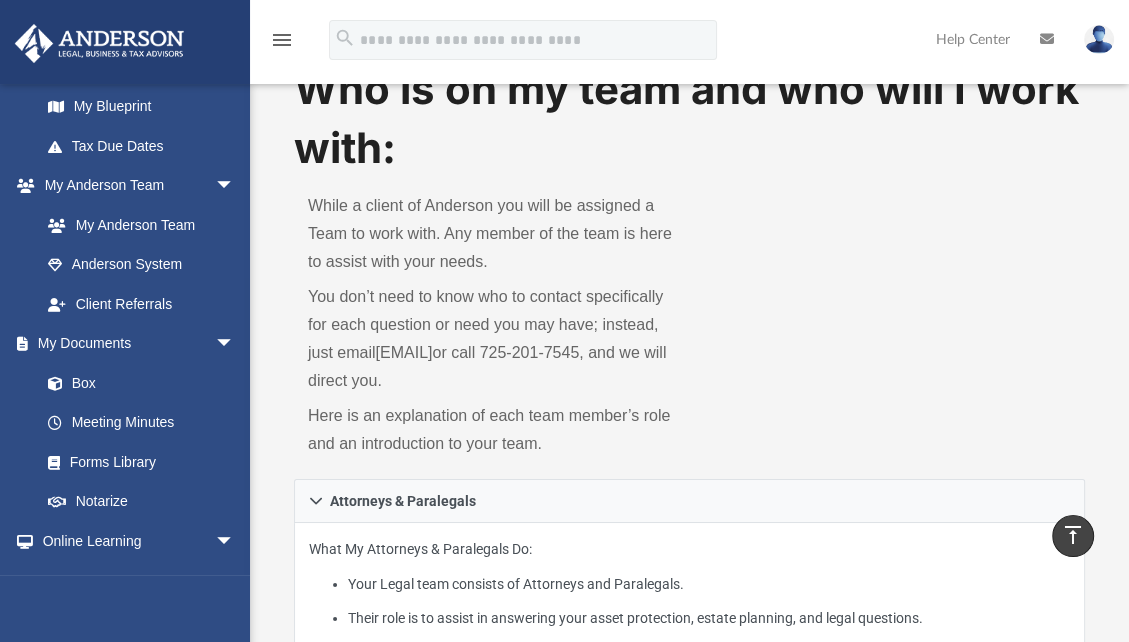 scroll, scrollTop: 0, scrollLeft: 0, axis: both 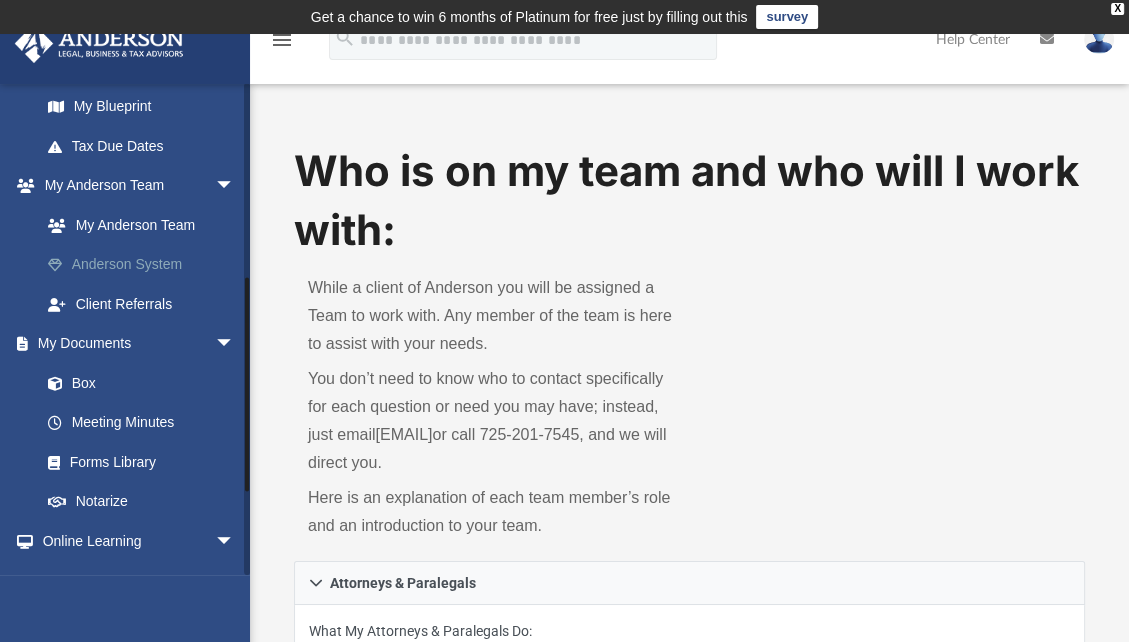 click on "Anderson System" at bounding box center (146, 265) 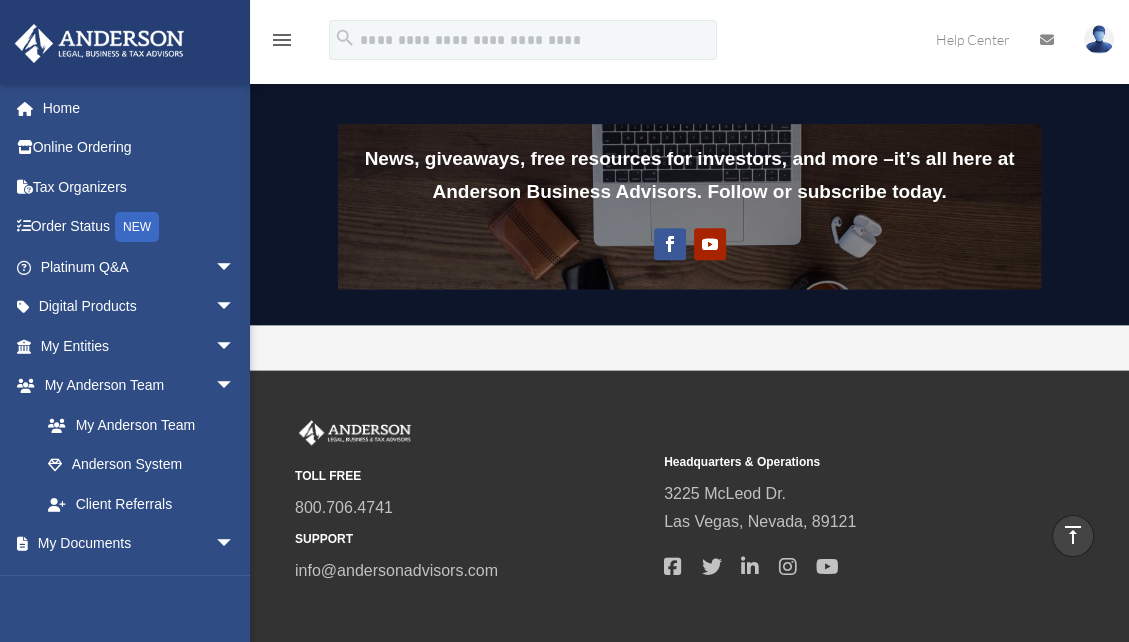 scroll, scrollTop: 1759, scrollLeft: 0, axis: vertical 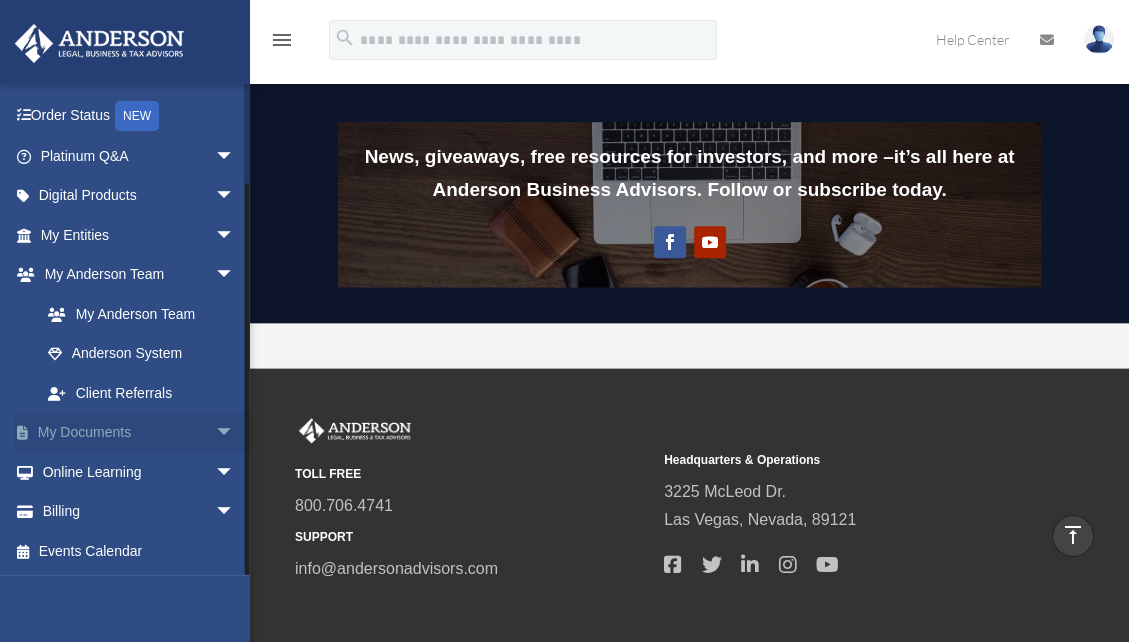 click on "My Documents arrow_drop_down" at bounding box center (139, 433) 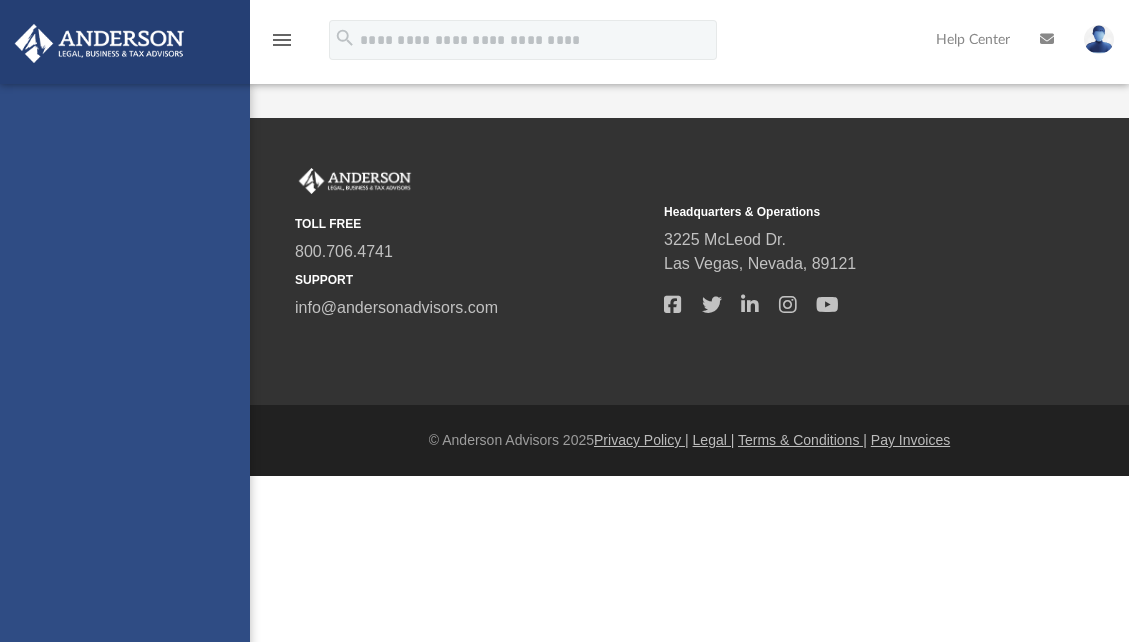 scroll, scrollTop: 0, scrollLeft: 0, axis: both 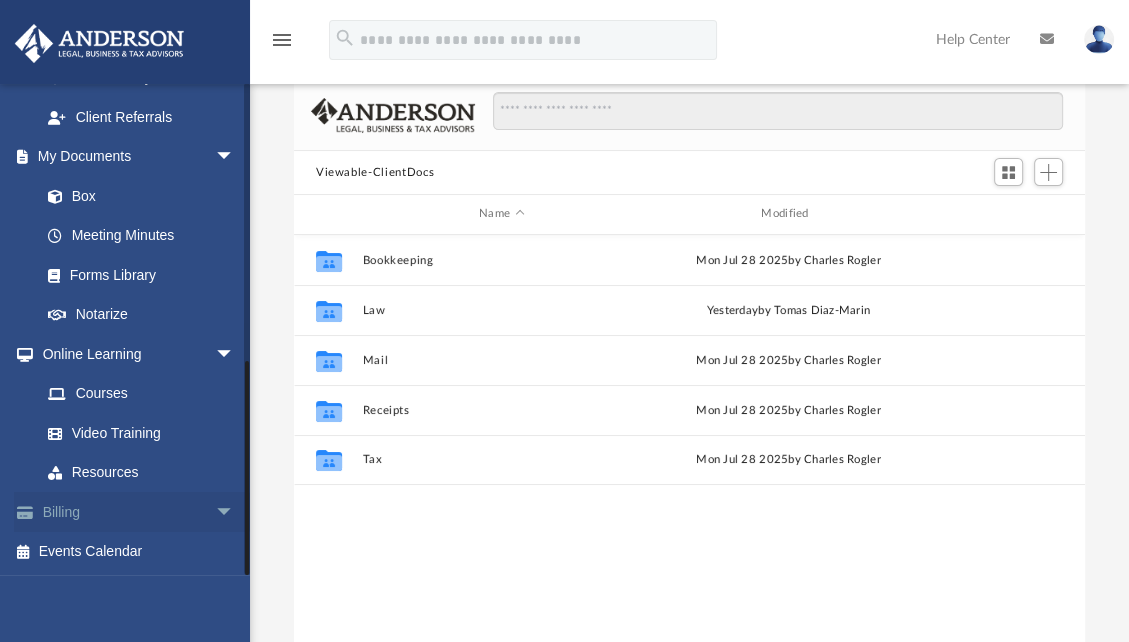 click on "Billing arrow_drop_down" at bounding box center (139, 512) 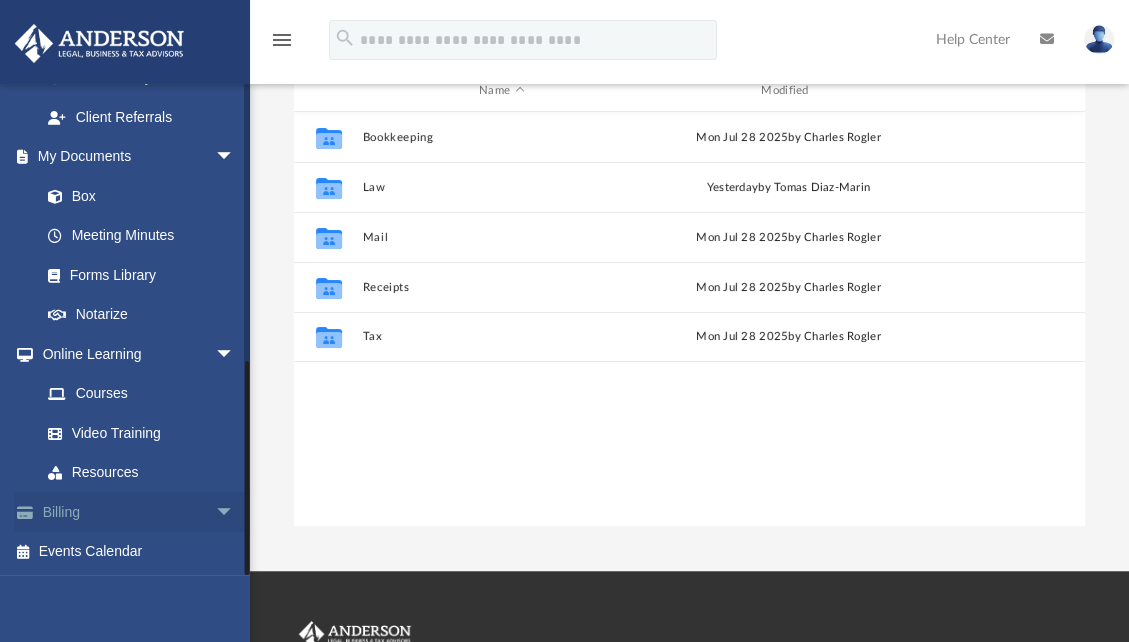 scroll, scrollTop: 350, scrollLeft: 0, axis: vertical 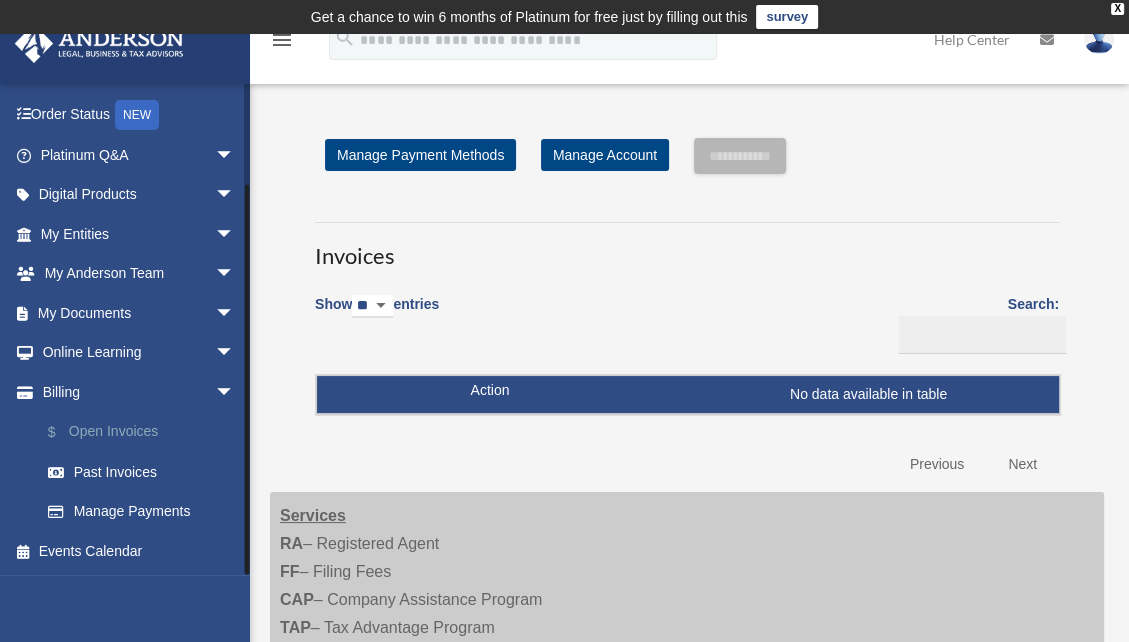 click on "$ Open Invoices" at bounding box center [146, 432] 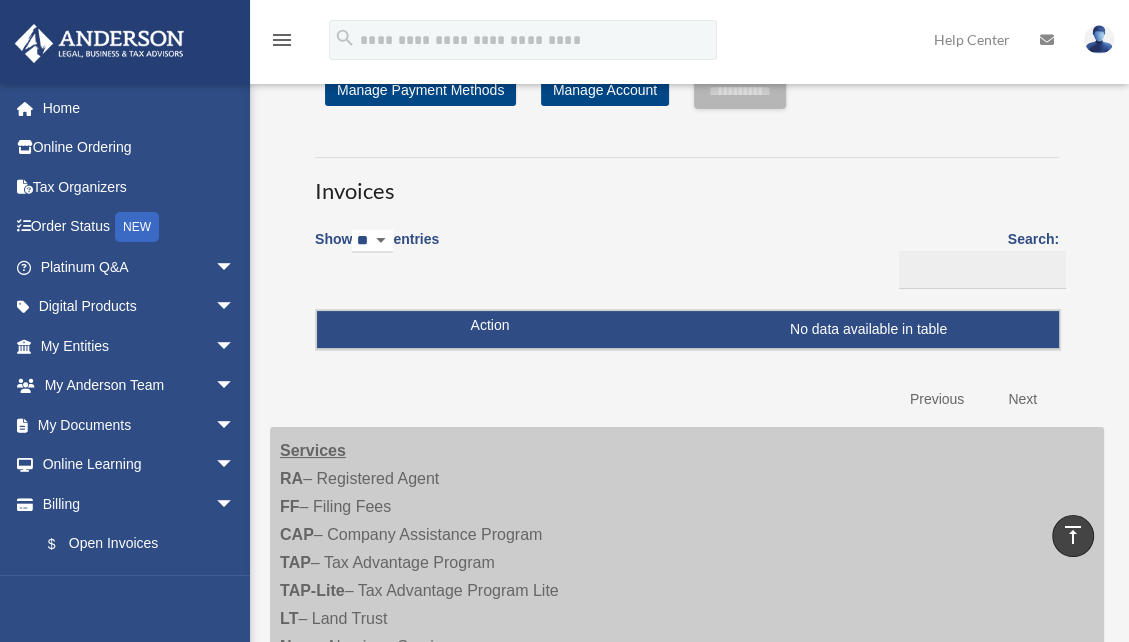 scroll, scrollTop: 0, scrollLeft: 0, axis: both 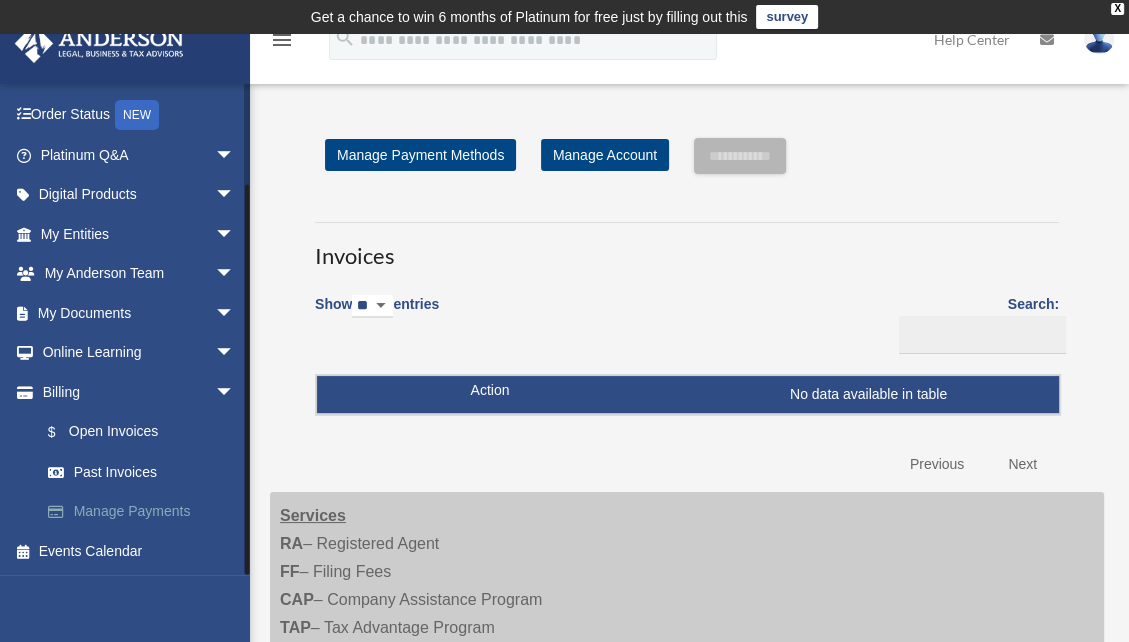 click on "Manage Payments" at bounding box center [146, 512] 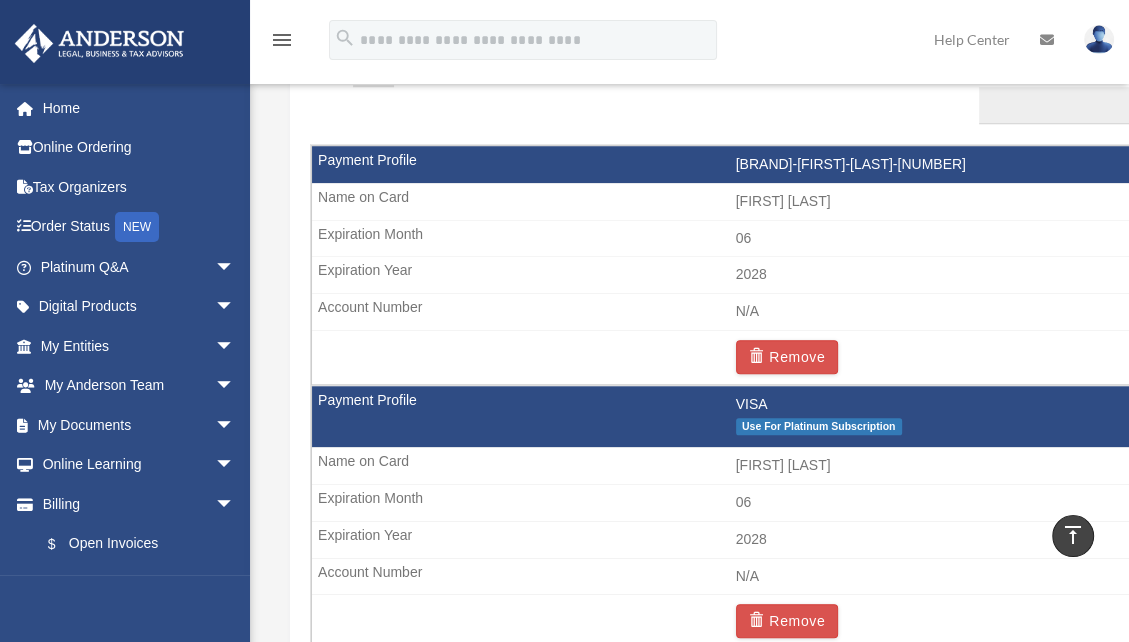 scroll, scrollTop: 1301, scrollLeft: 0, axis: vertical 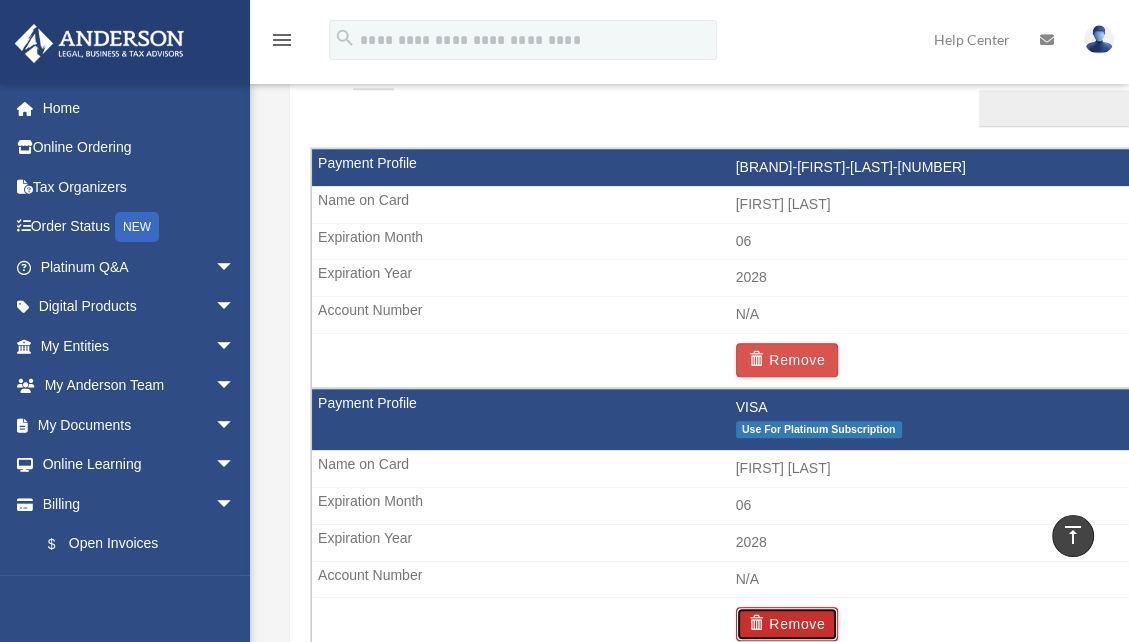 click on "Remove" at bounding box center (787, 624) 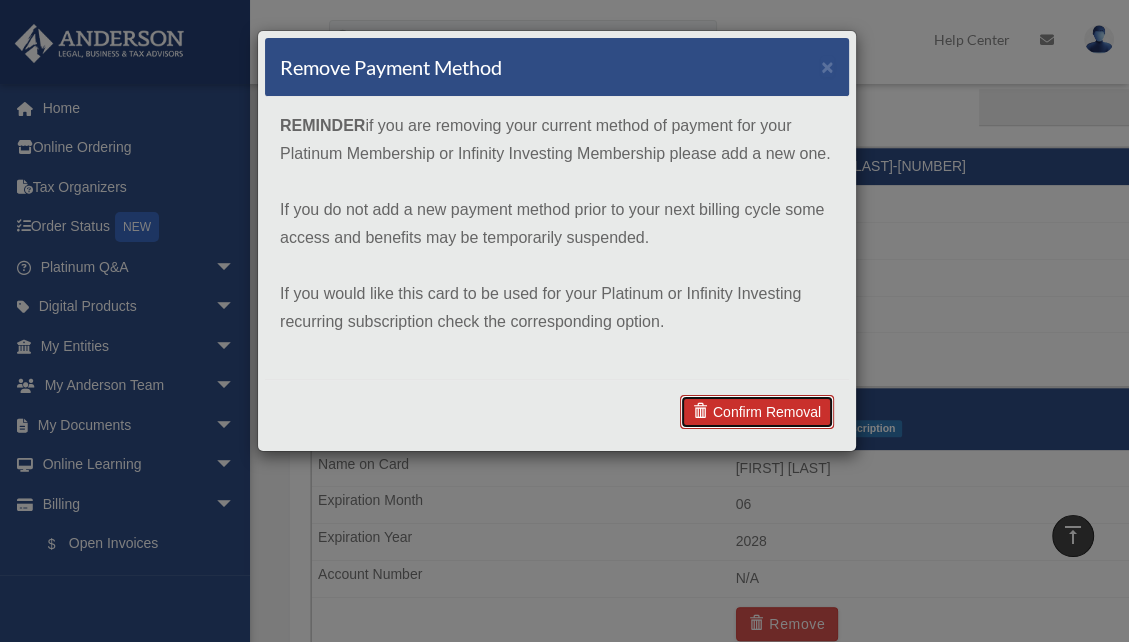 click on "Confirm Removal" at bounding box center [757, 412] 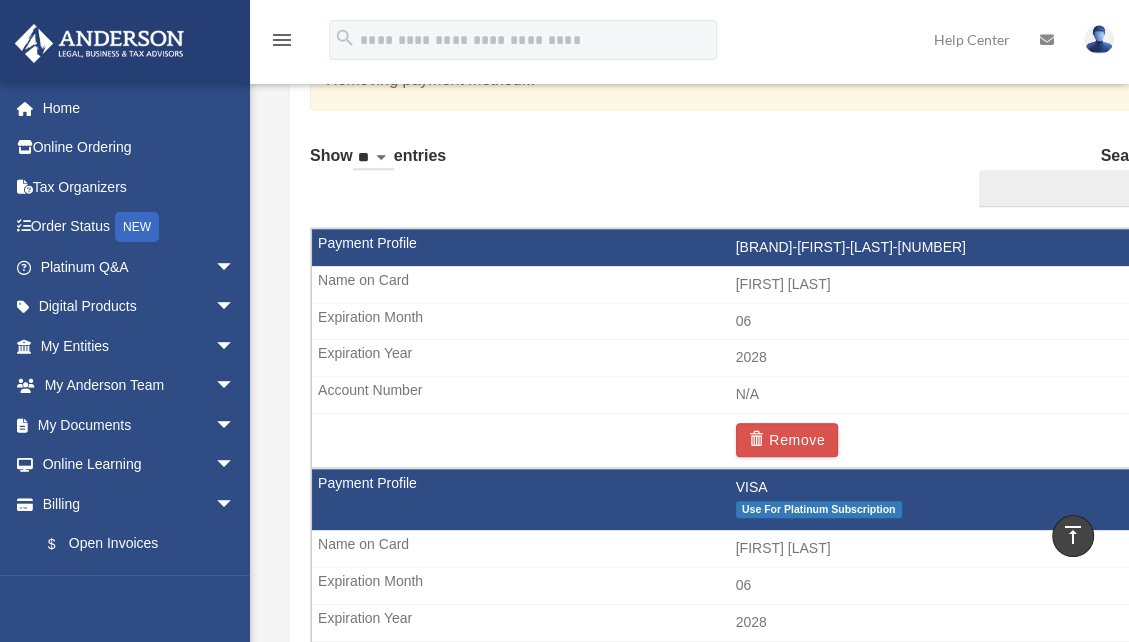 scroll, scrollTop: 1679, scrollLeft: 0, axis: vertical 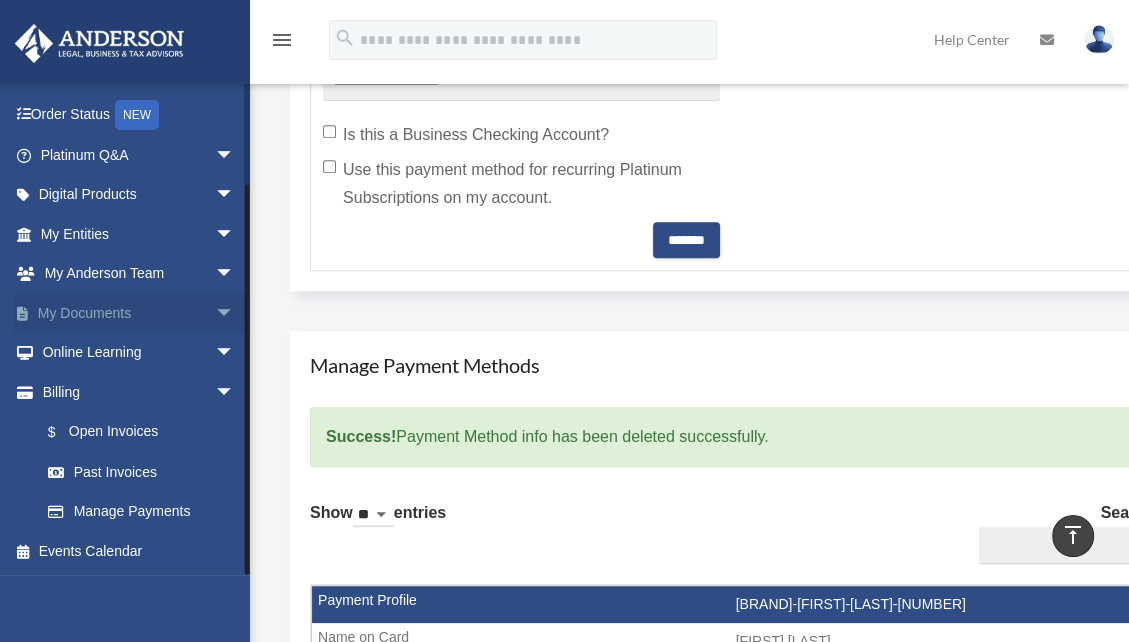 click on "My Documents arrow_drop_down" at bounding box center (139, 313) 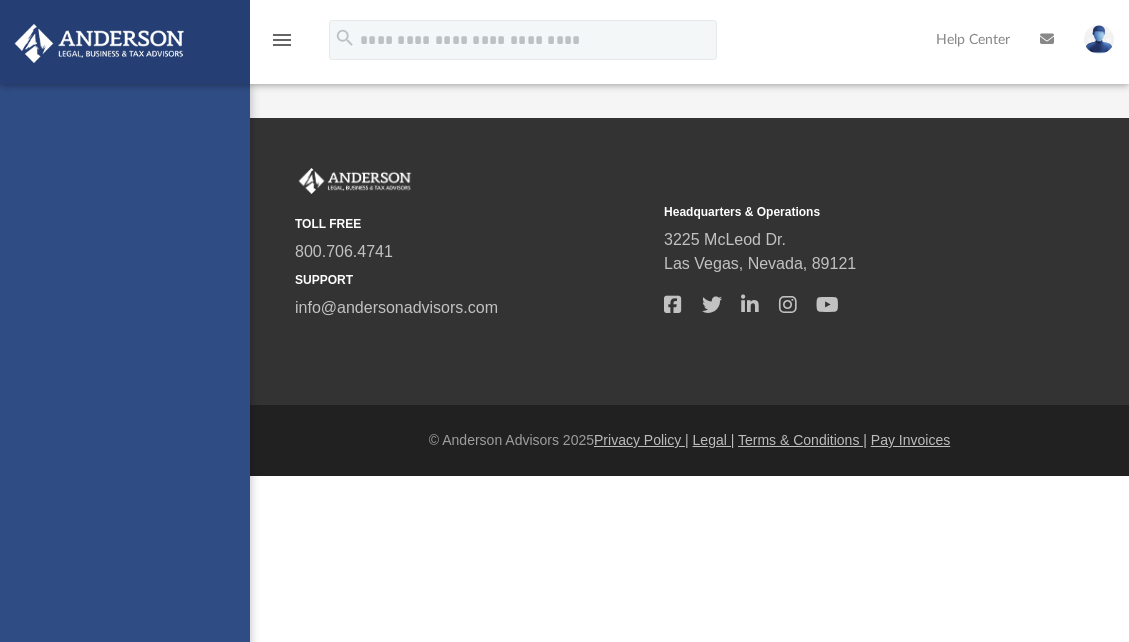 scroll, scrollTop: 0, scrollLeft: 0, axis: both 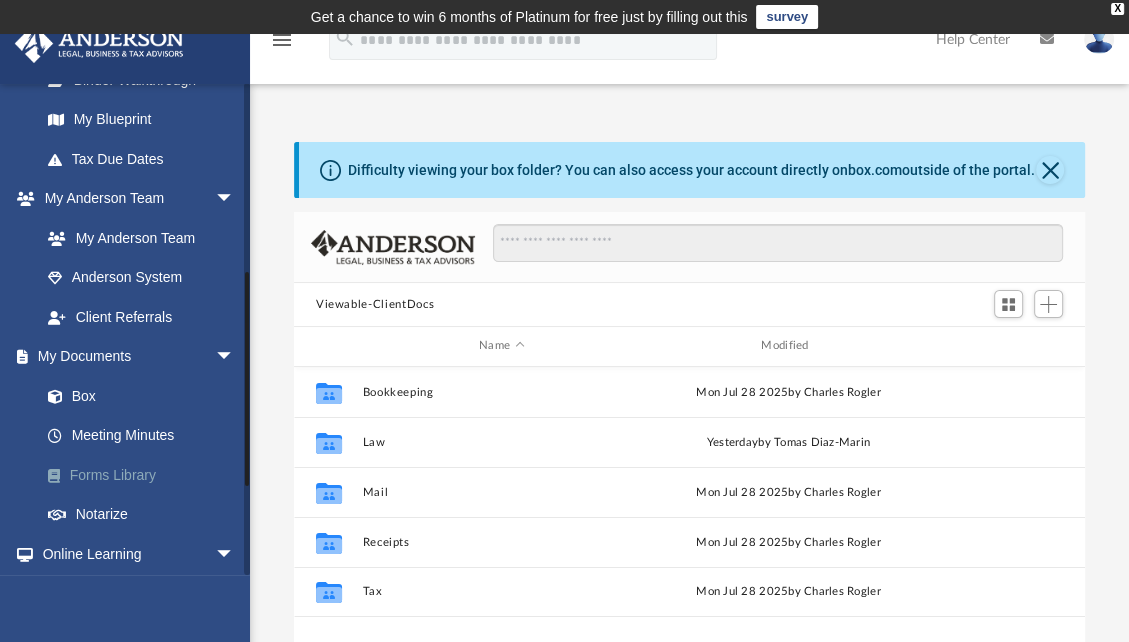 click on "Forms Library" at bounding box center [146, 475] 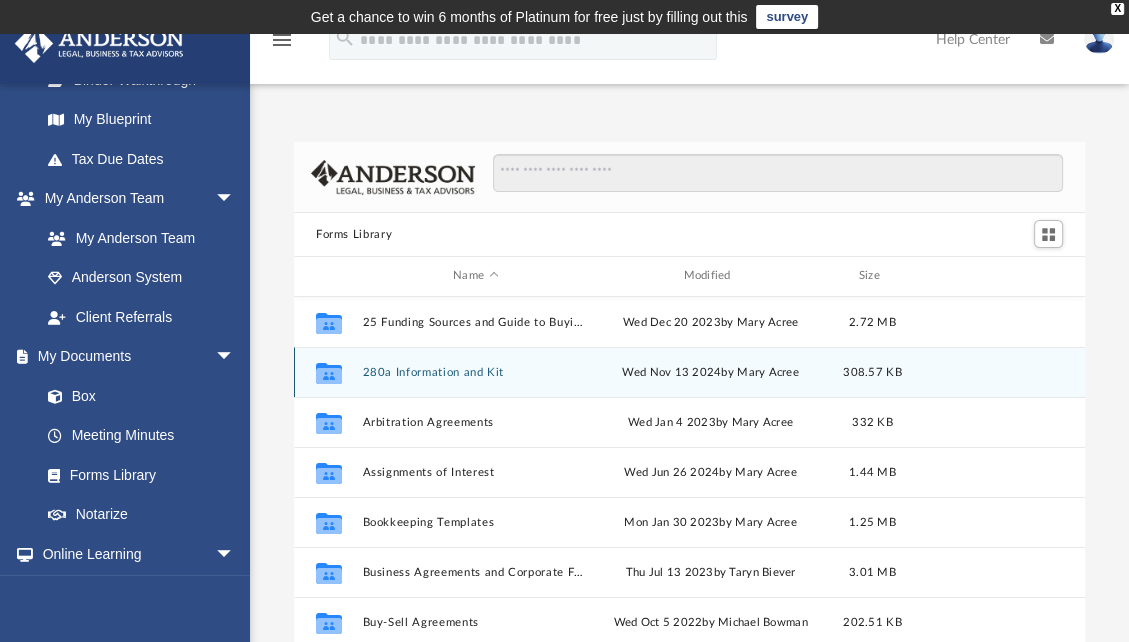 scroll, scrollTop: 16, scrollLeft: 16, axis: both 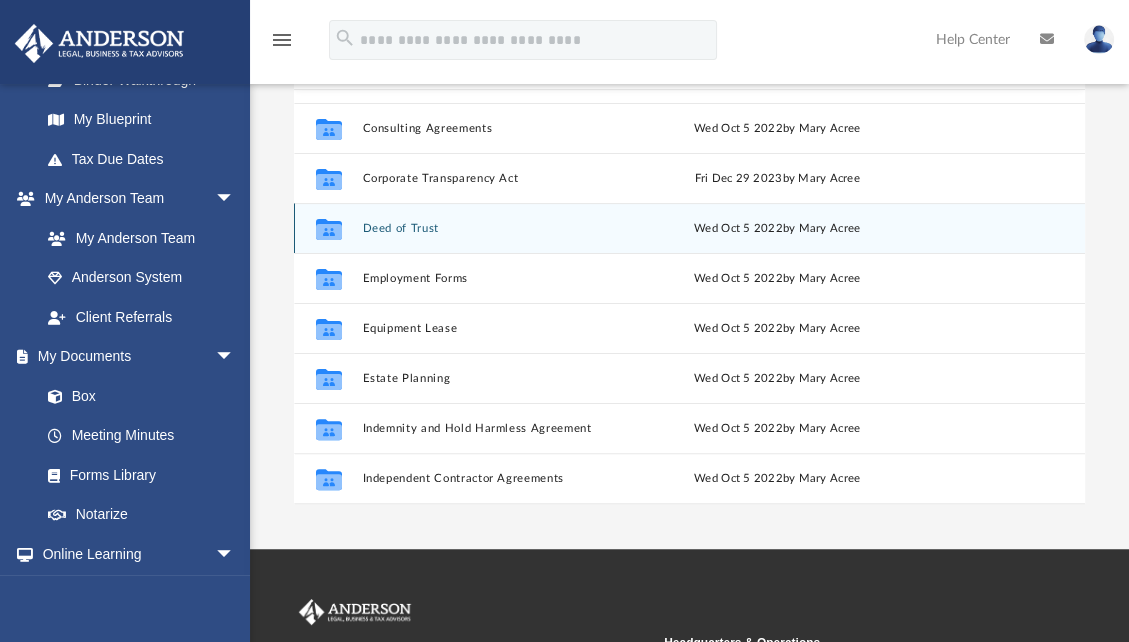 click on "Deed of Trust" at bounding box center (497, 228) 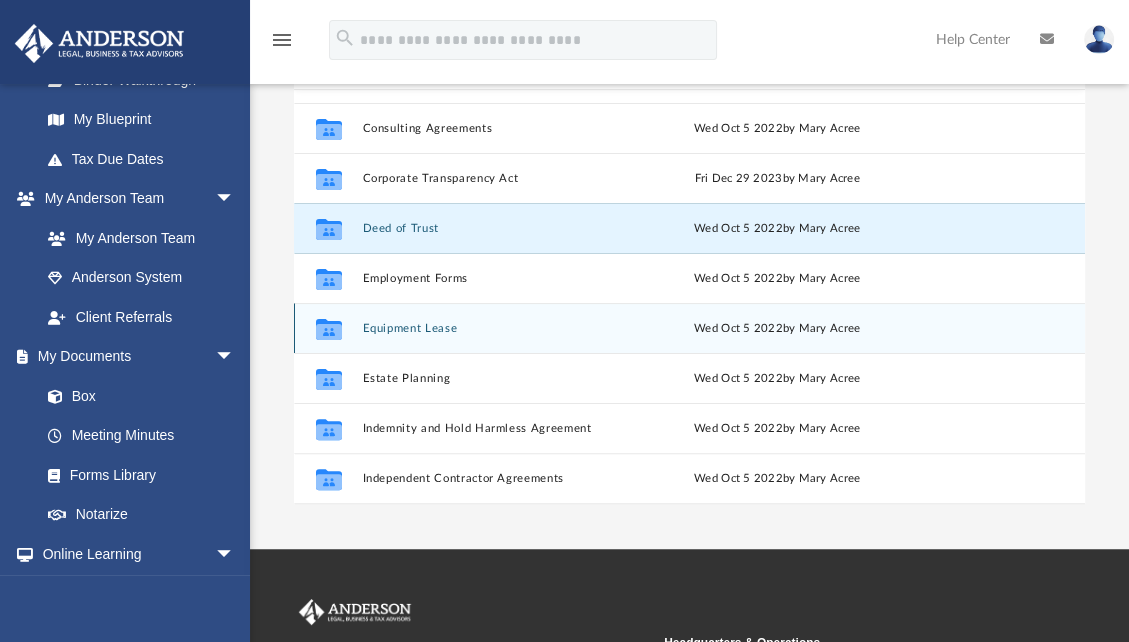 scroll, scrollTop: 0, scrollLeft: 0, axis: both 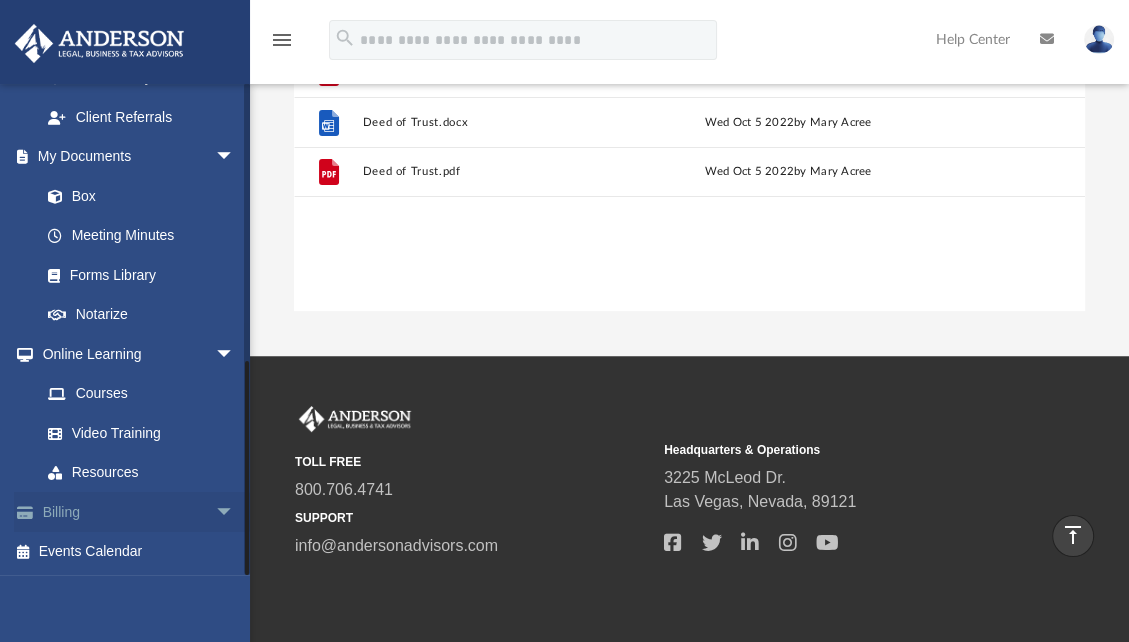 click on "Billing arrow_drop_down" at bounding box center [139, 512] 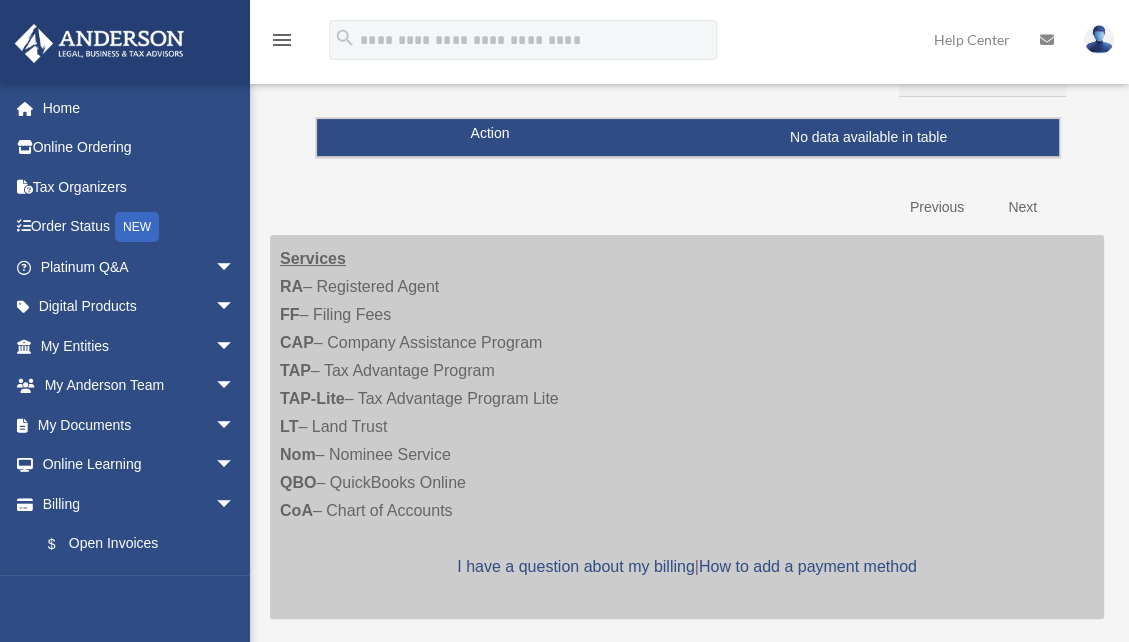 scroll, scrollTop: 77, scrollLeft: 0, axis: vertical 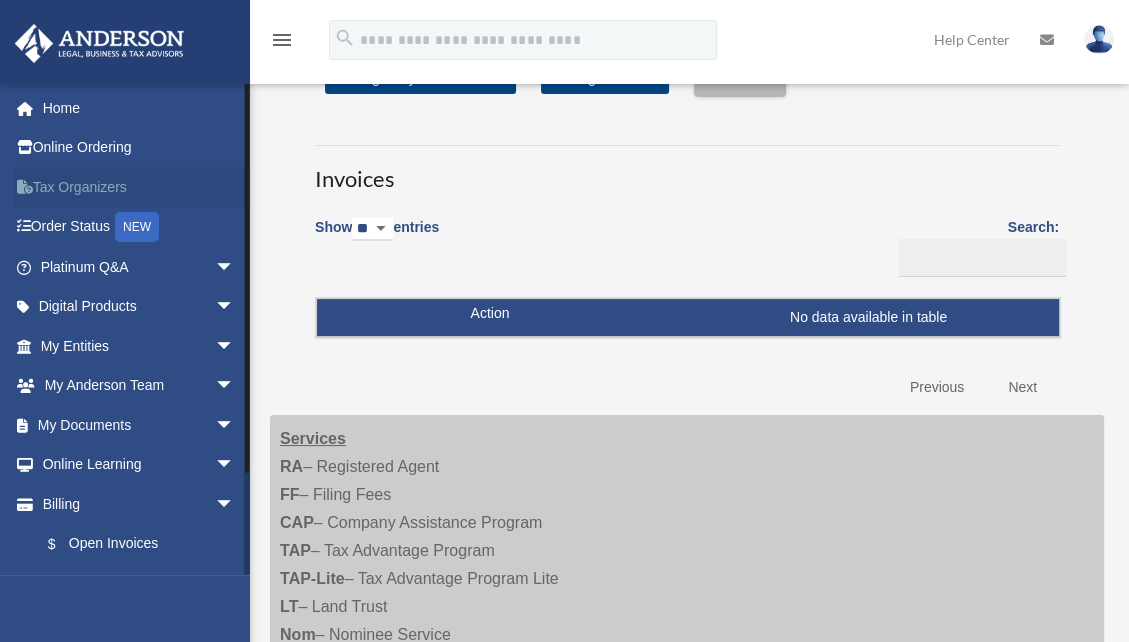 click on "Tax Organizers" at bounding box center (139, 187) 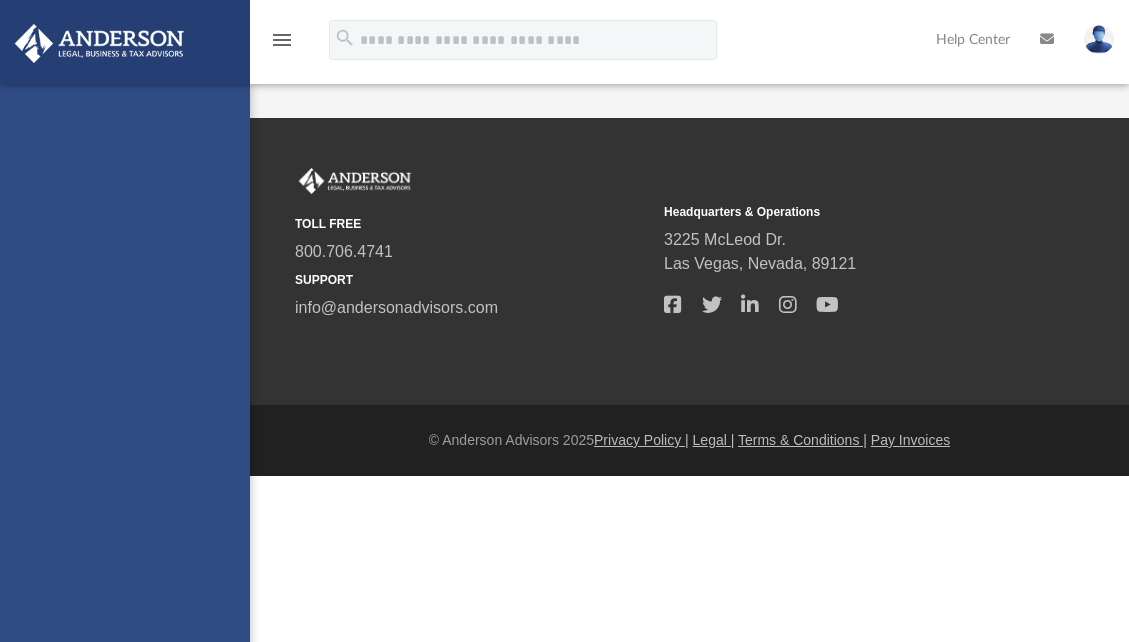scroll, scrollTop: 0, scrollLeft: 0, axis: both 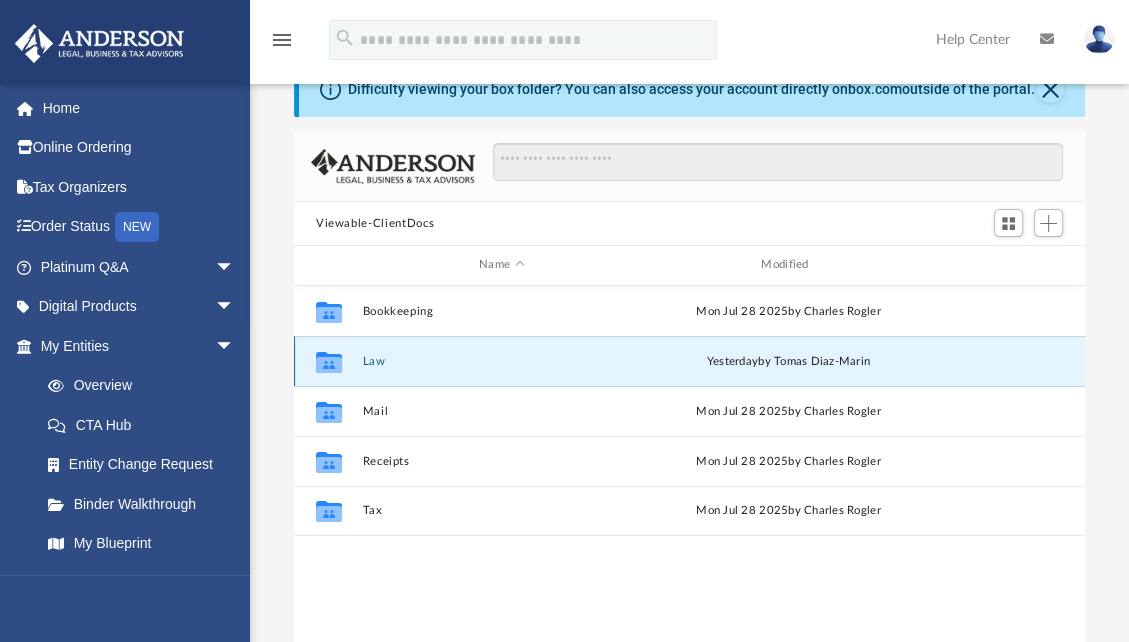 click on "Law" at bounding box center [501, 361] 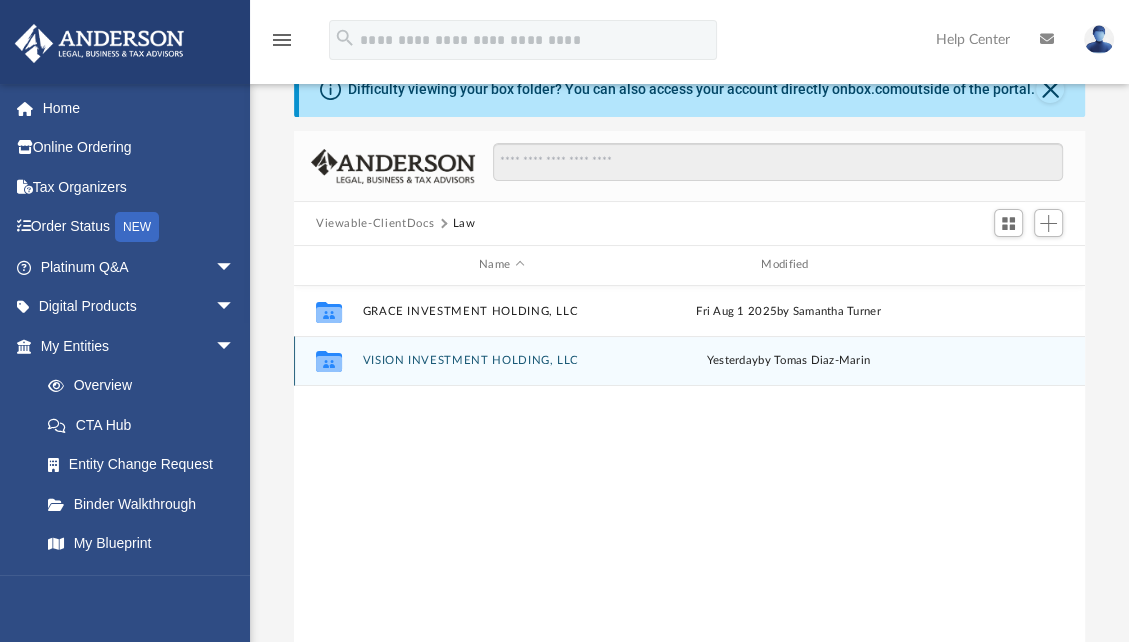 click on "VISION INVESTMENT HOLDING, LLC" at bounding box center (501, 360) 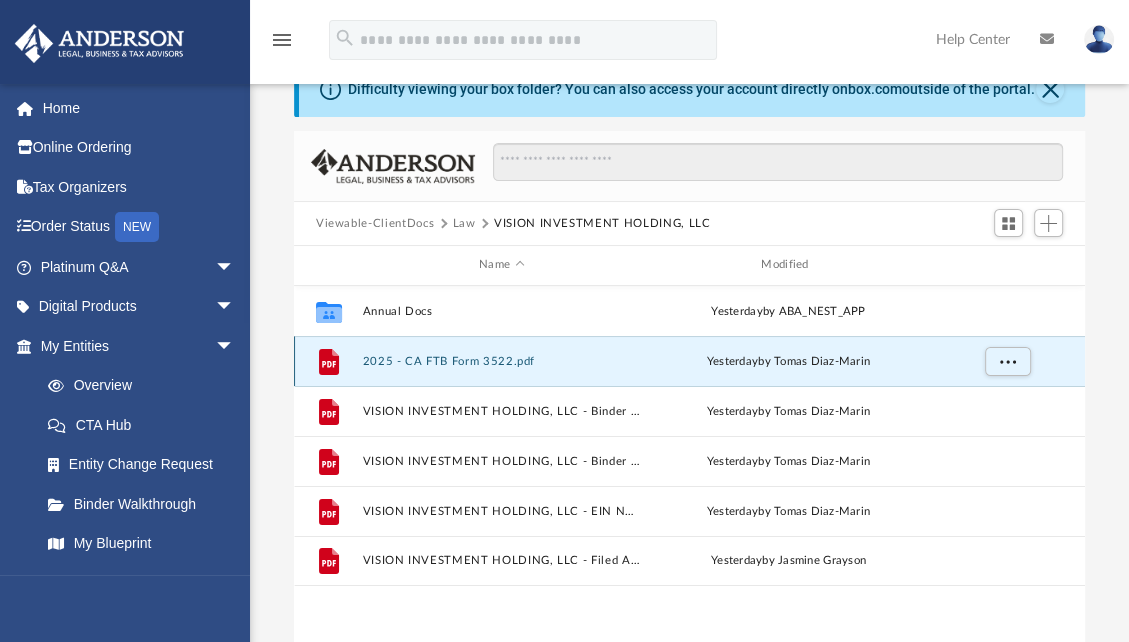 click on "2025 - CA FTB Form 3522.pdf" at bounding box center (501, 361) 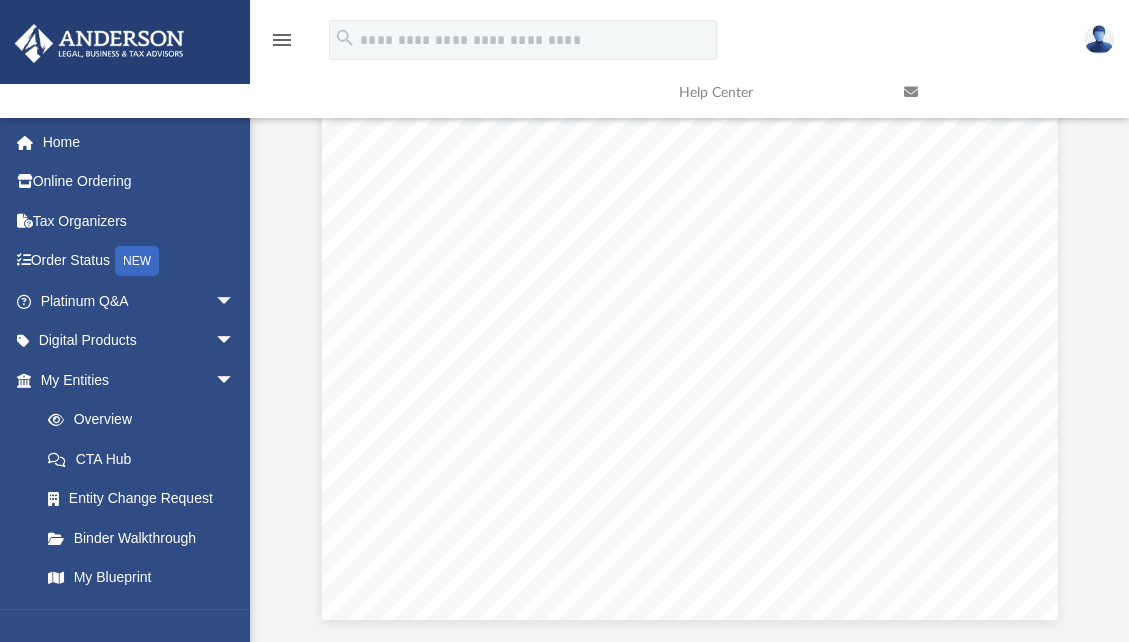 scroll, scrollTop: 466, scrollLeft: 0, axis: vertical 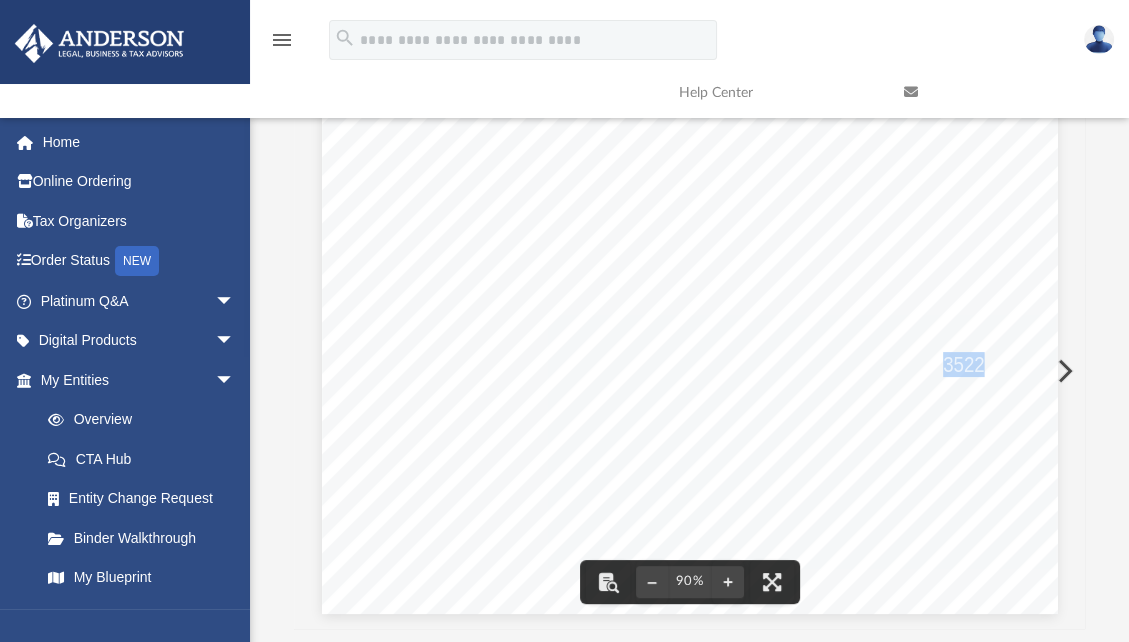drag, startPoint x: 936, startPoint y: 371, endPoint x: 974, endPoint y: 372, distance: 38.013157 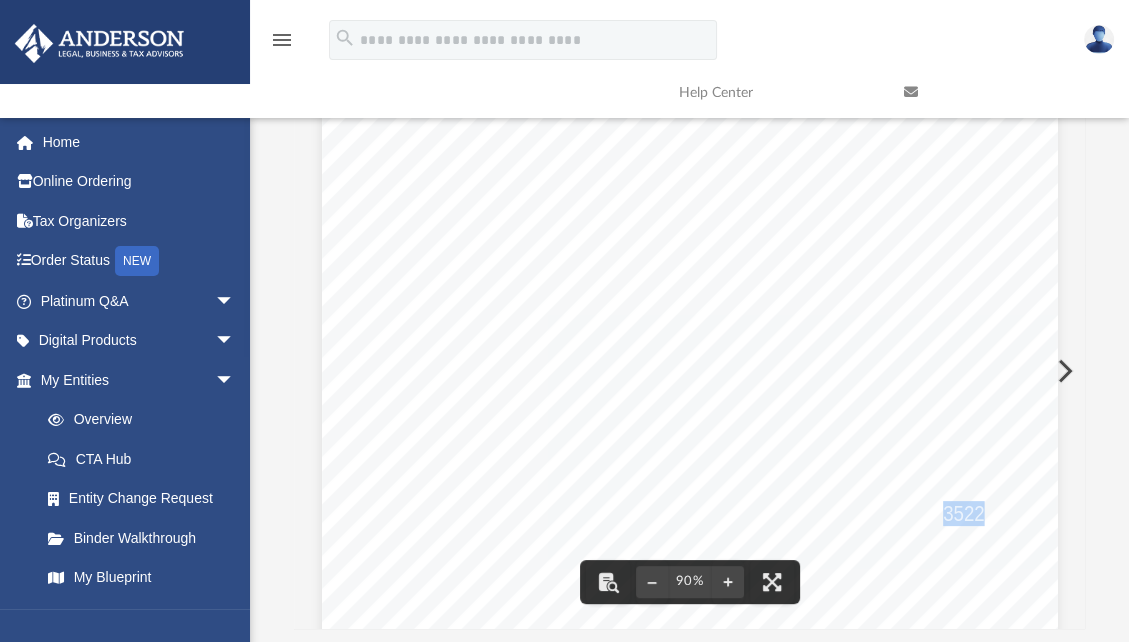 scroll, scrollTop: 0, scrollLeft: 0, axis: both 